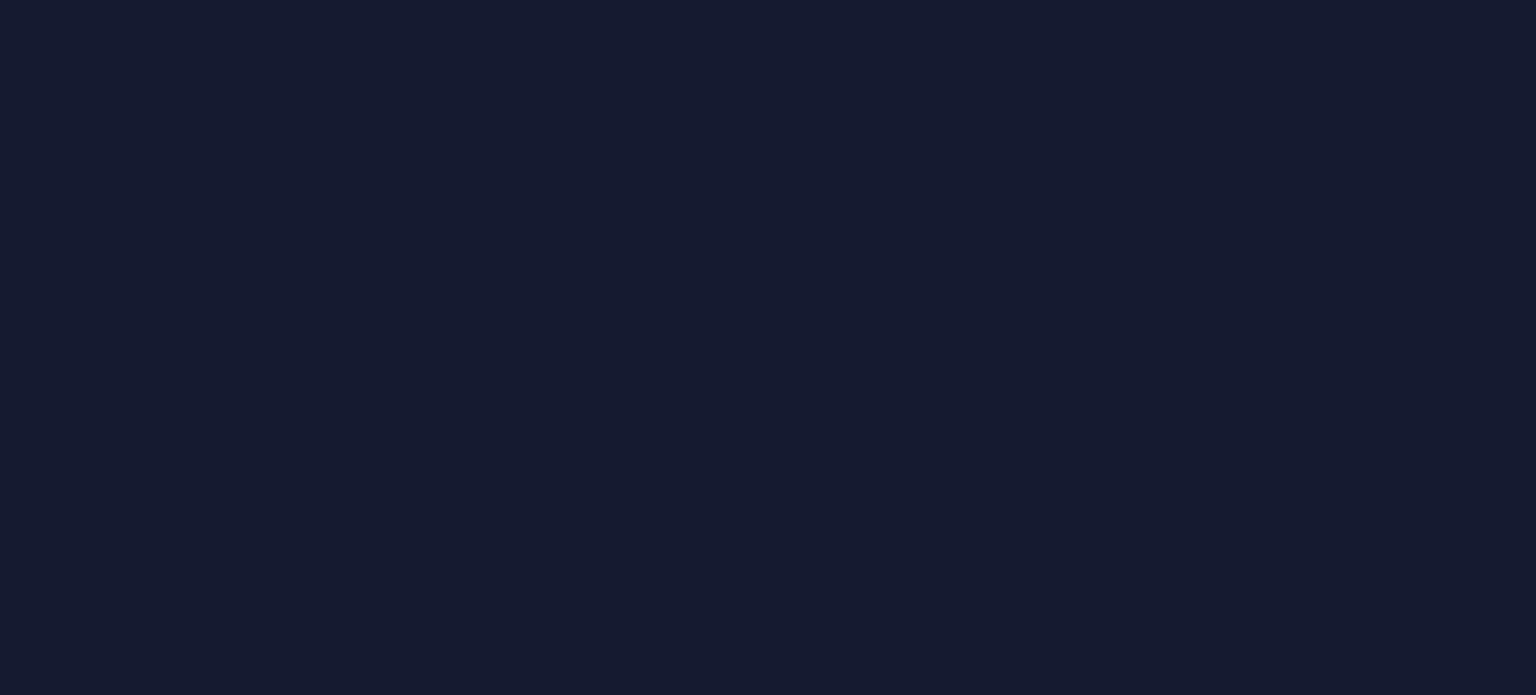 scroll, scrollTop: 0, scrollLeft: 0, axis: both 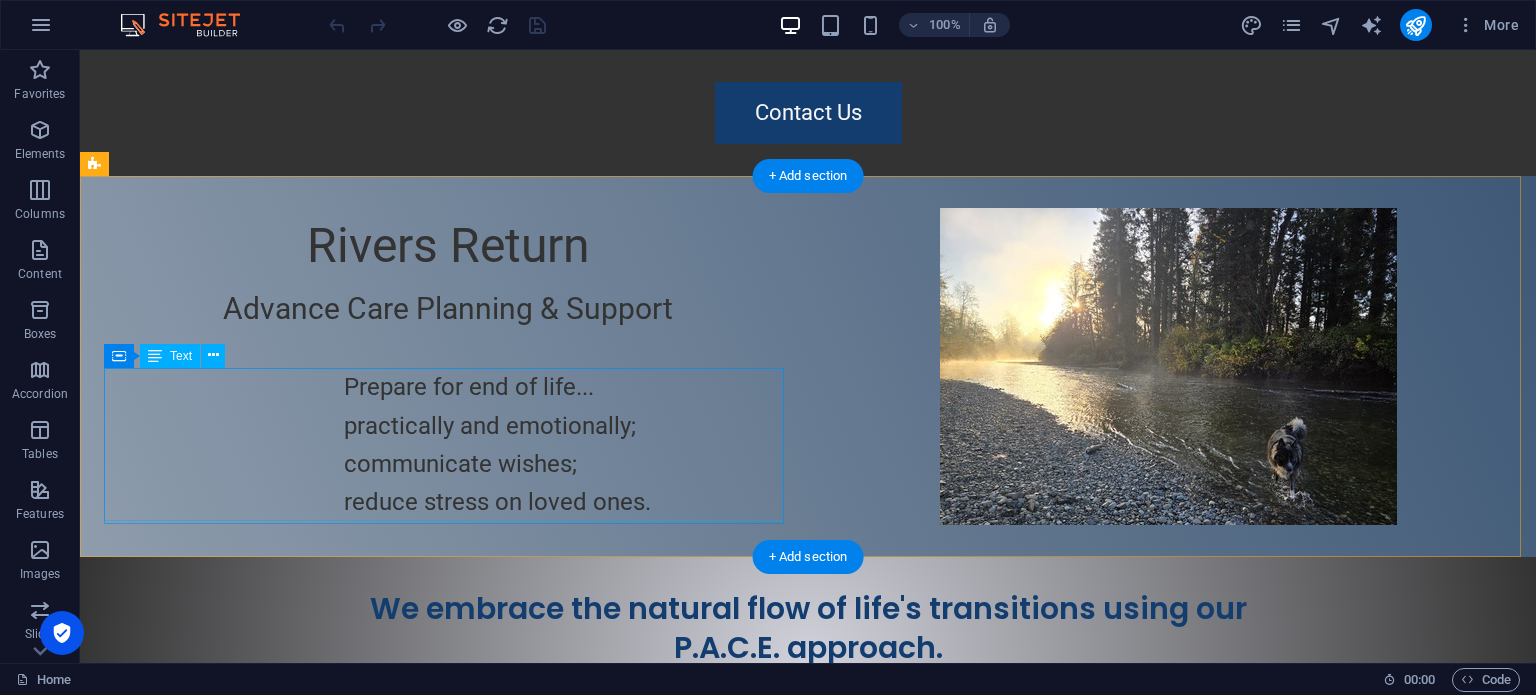 click on "Prepare for end of life... practically and emotionally; communicate wishes; reduce stress on loved ones." at bounding box center [448, 445] 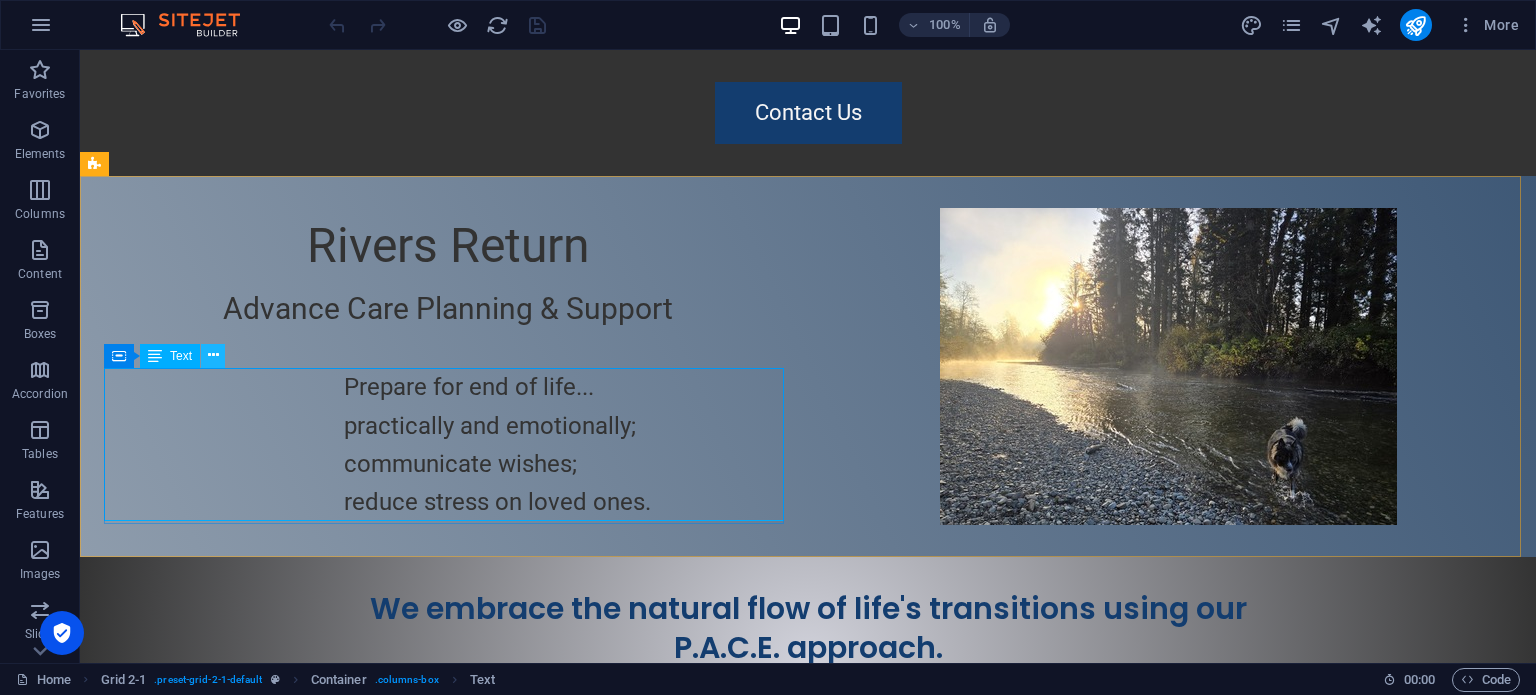 click at bounding box center (213, 356) 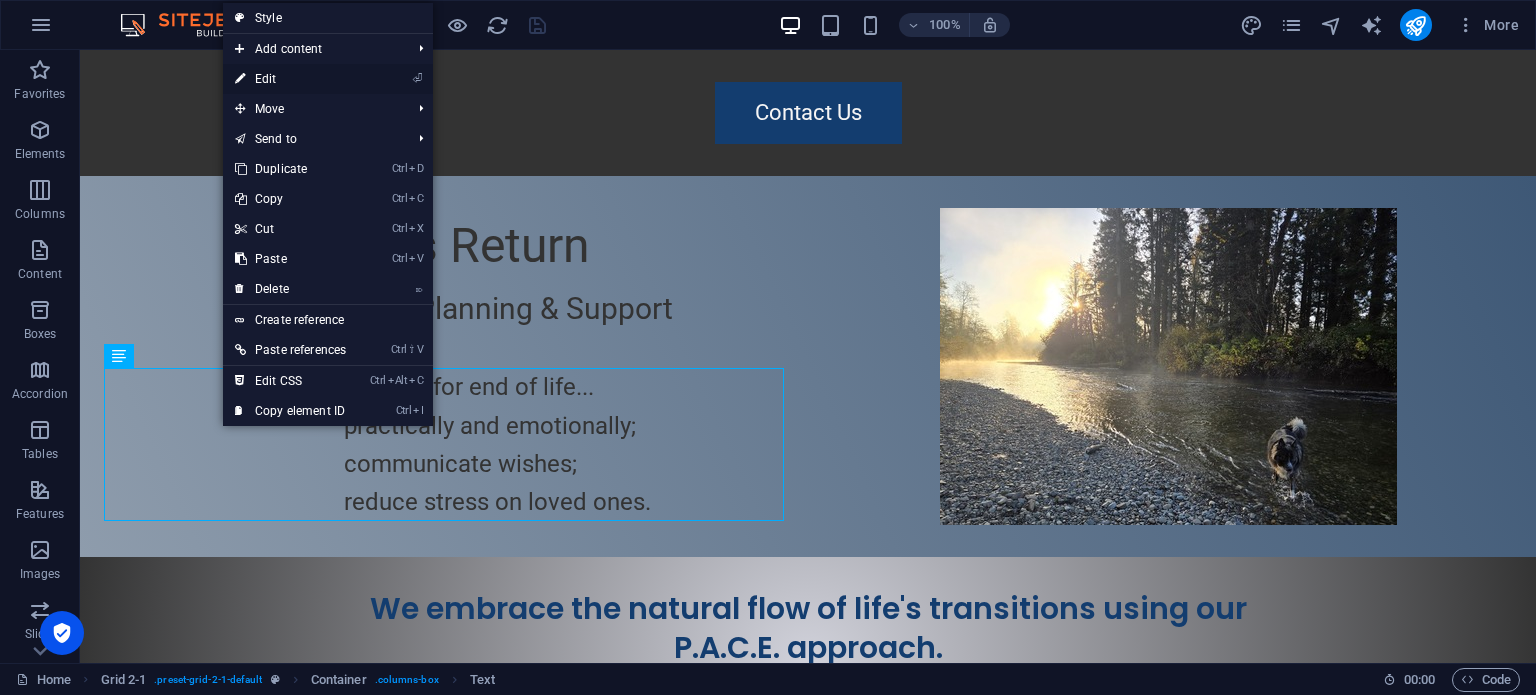 click on "⏎  Edit" at bounding box center (290, 79) 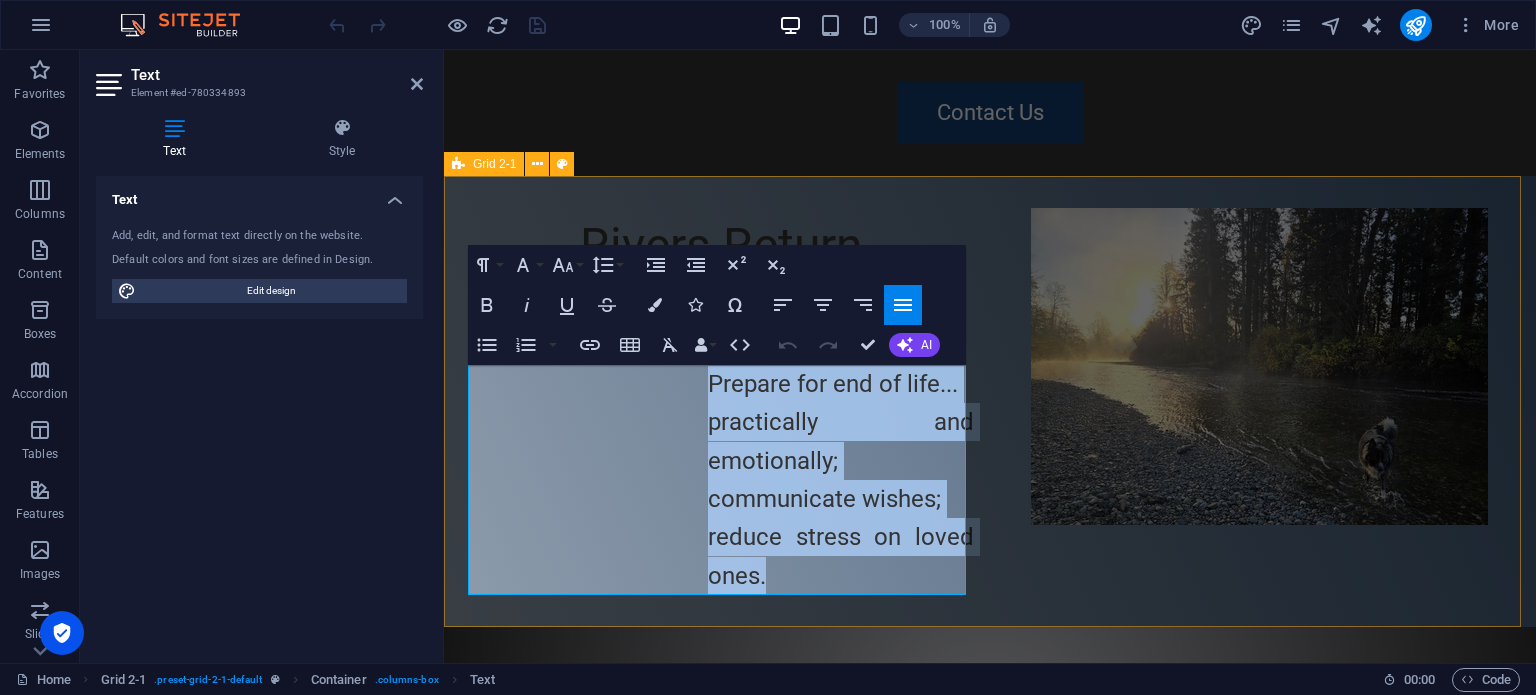 drag, startPoint x: 700, startPoint y: 389, endPoint x: 824, endPoint y: 620, distance: 262.17743 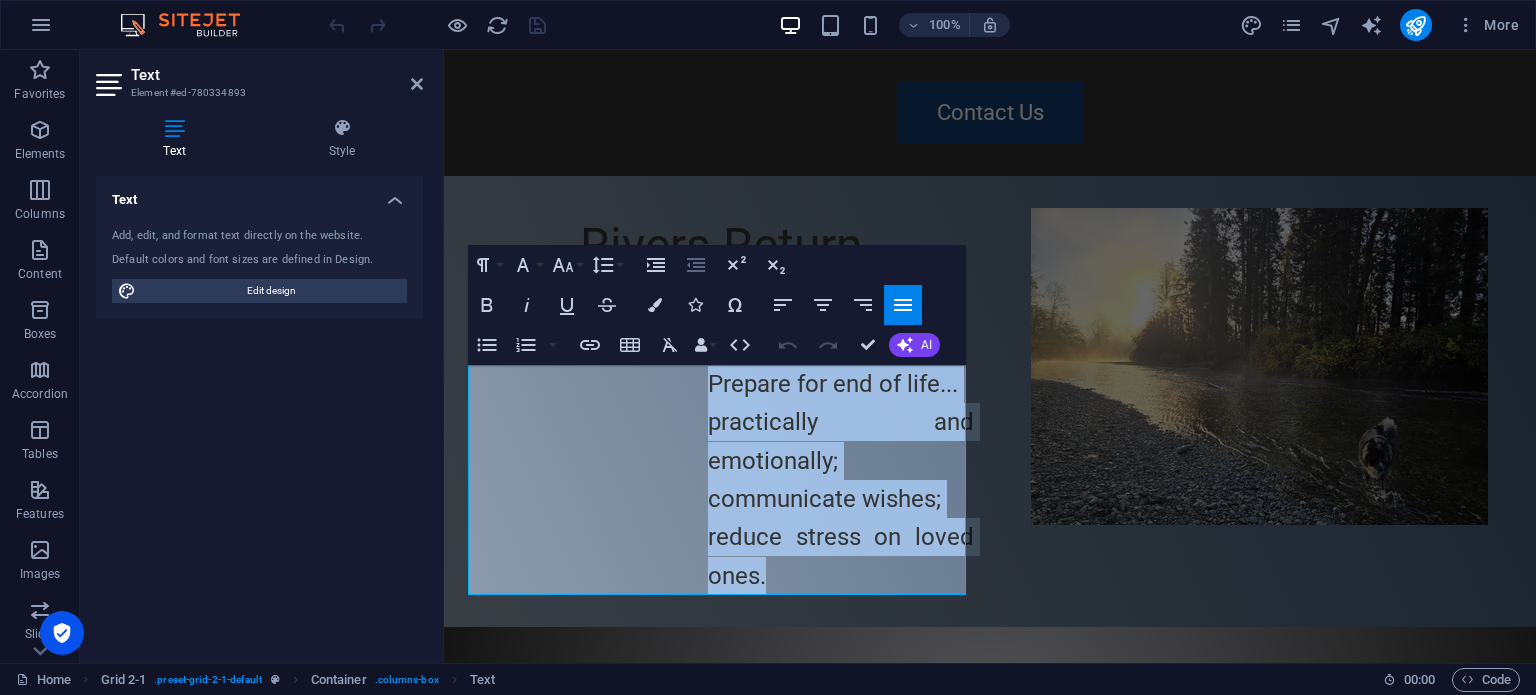 click 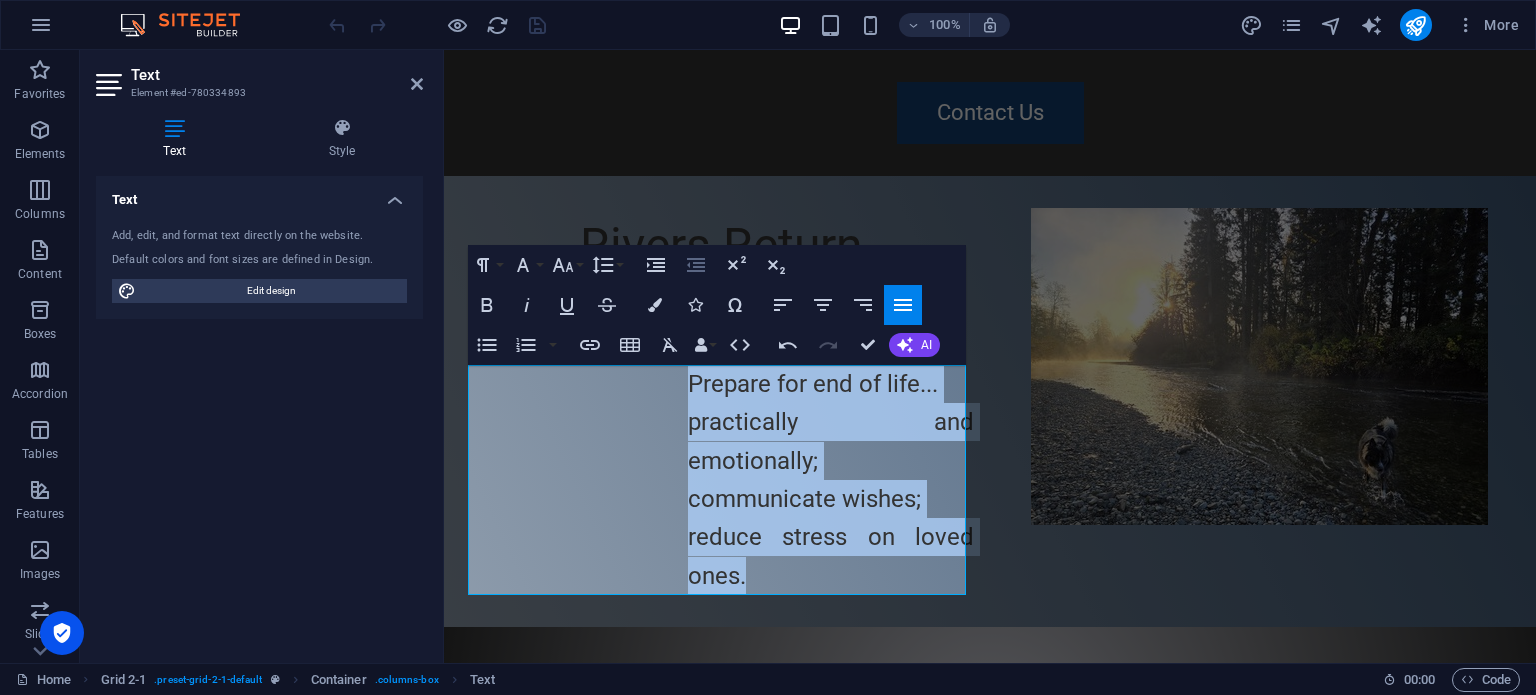 click on "Decrease Indent" at bounding box center [696, 265] 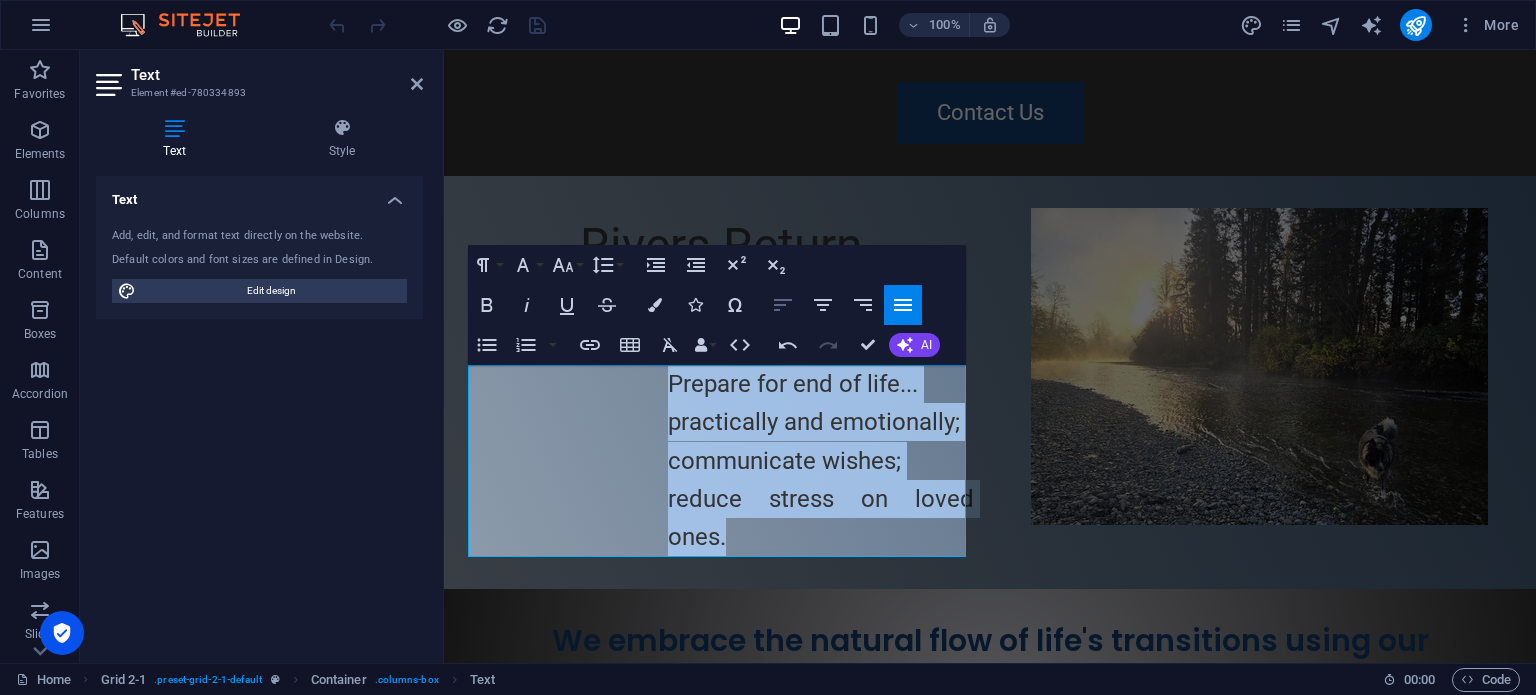 click 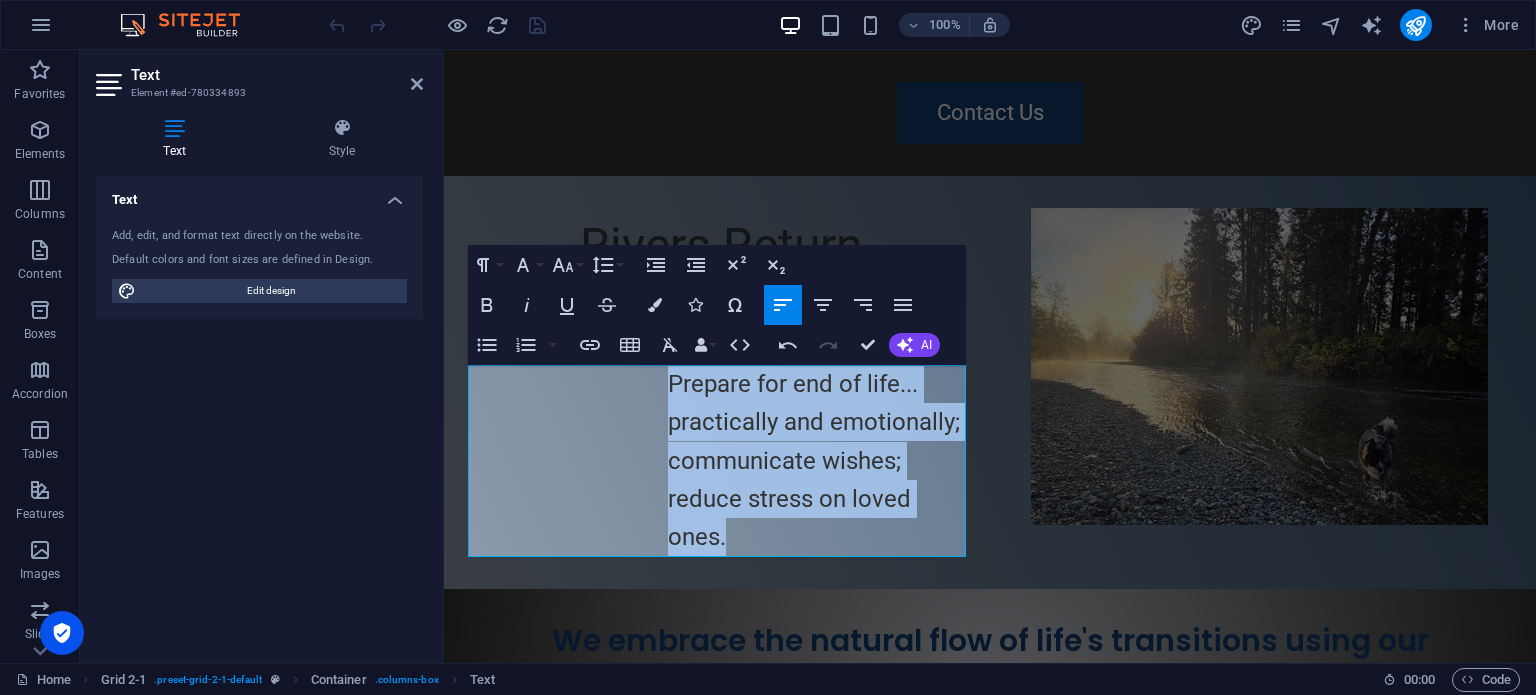 click 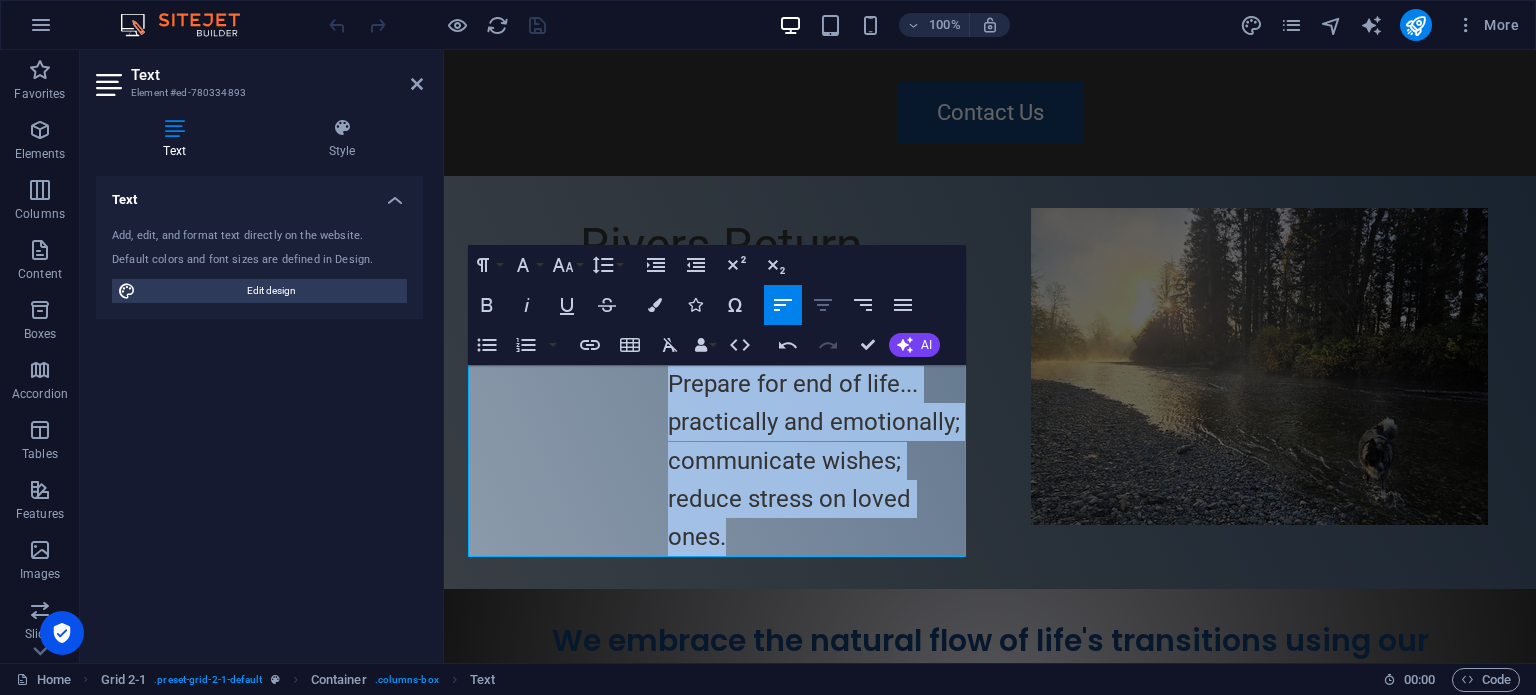 click 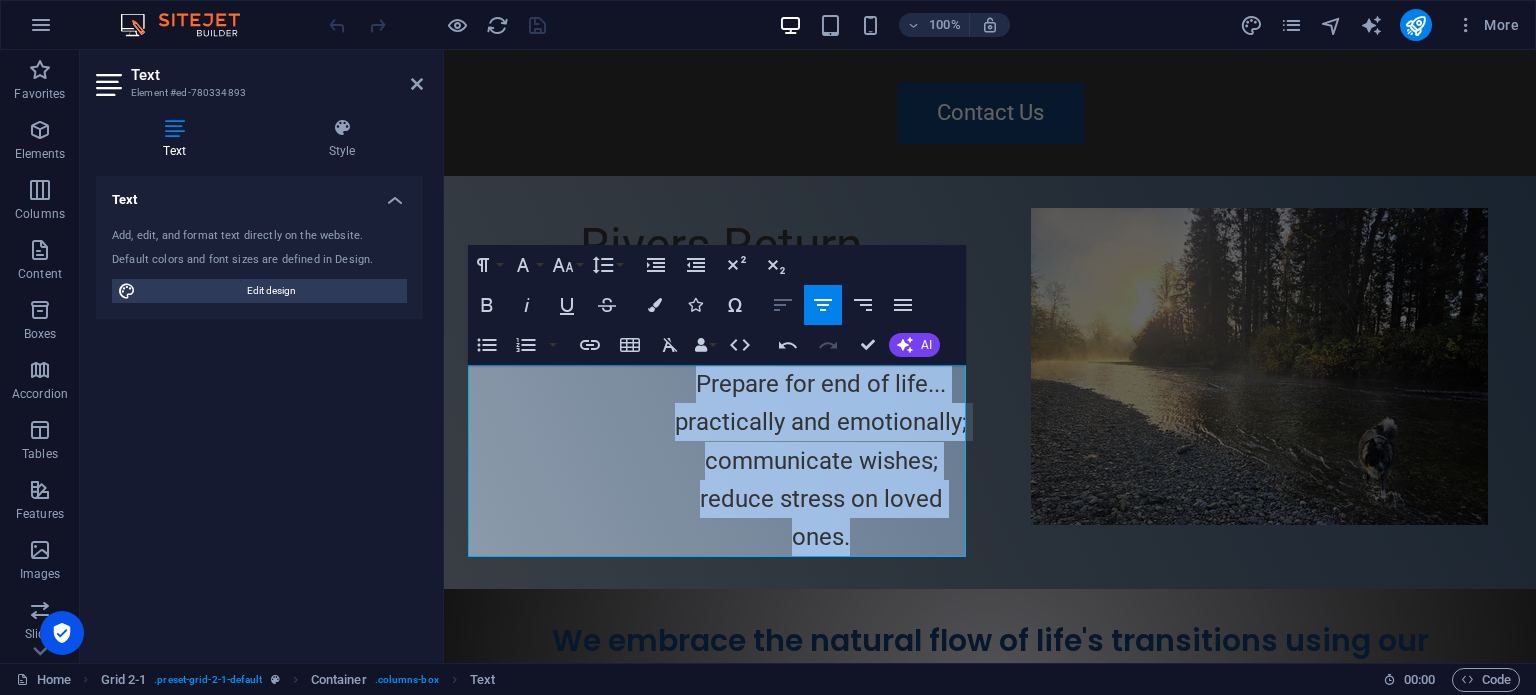 click 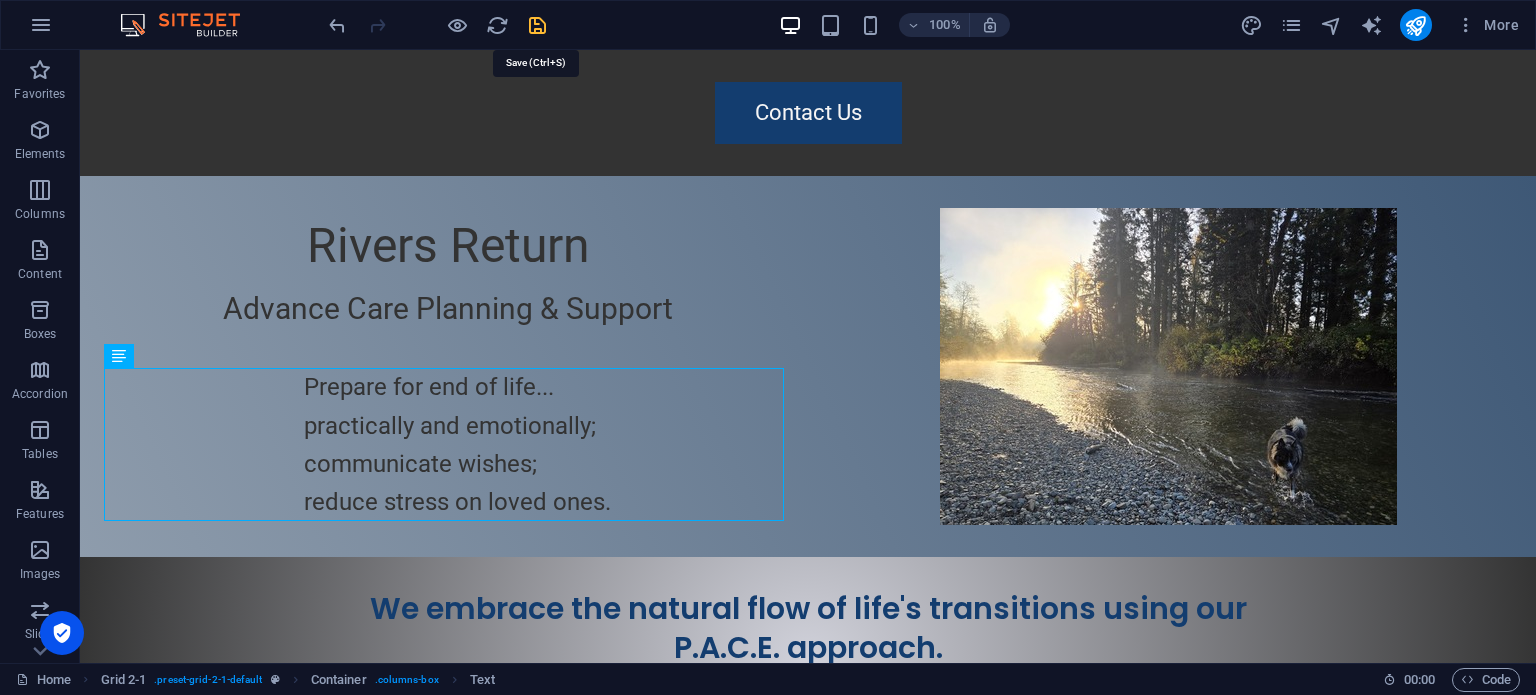 click at bounding box center (537, 25) 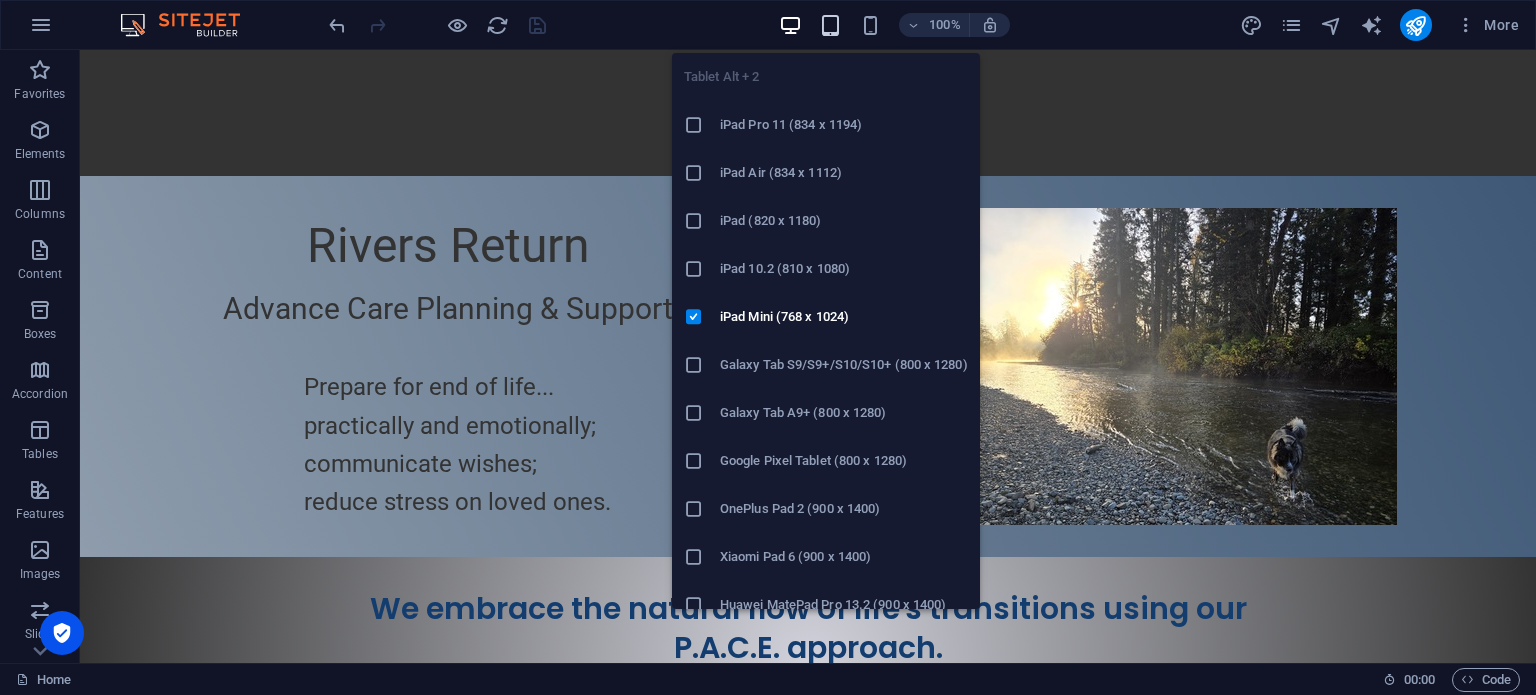 click at bounding box center [830, 25] 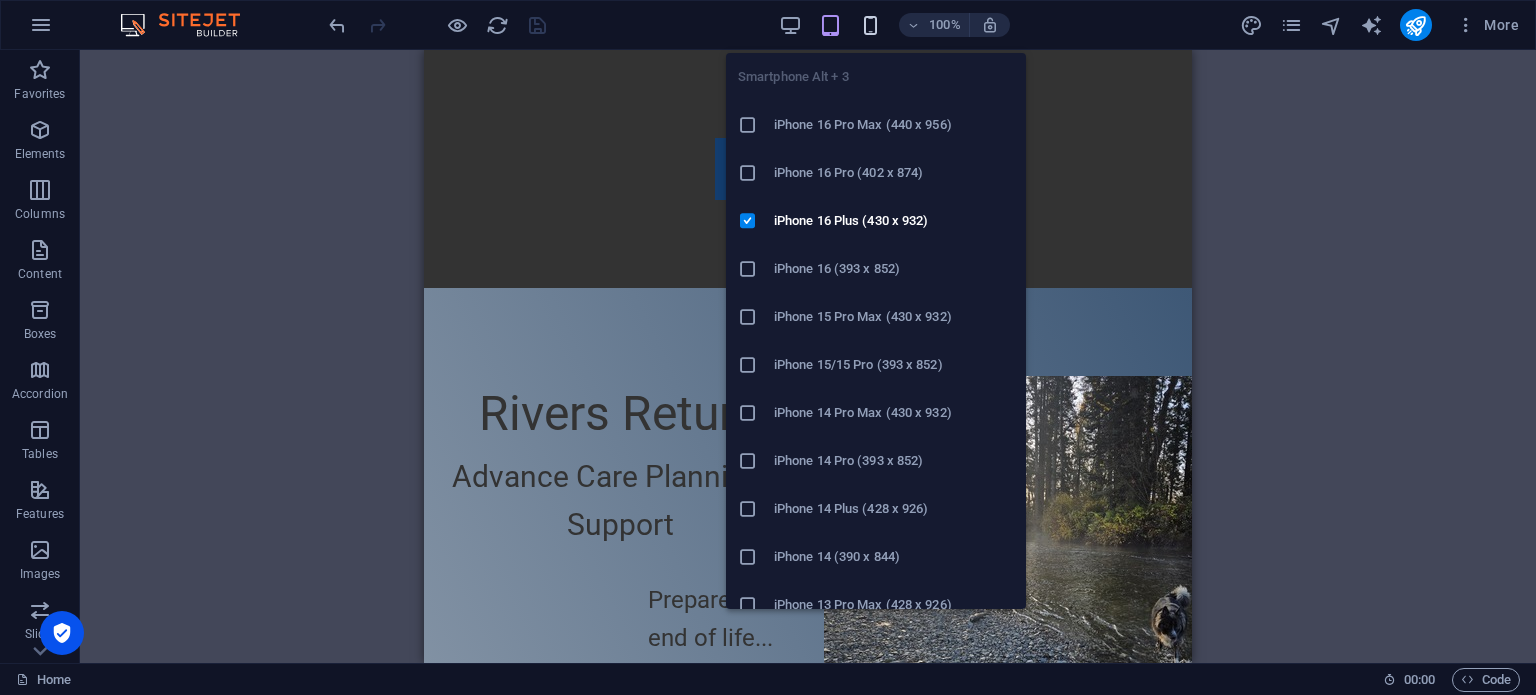 click at bounding box center (870, 25) 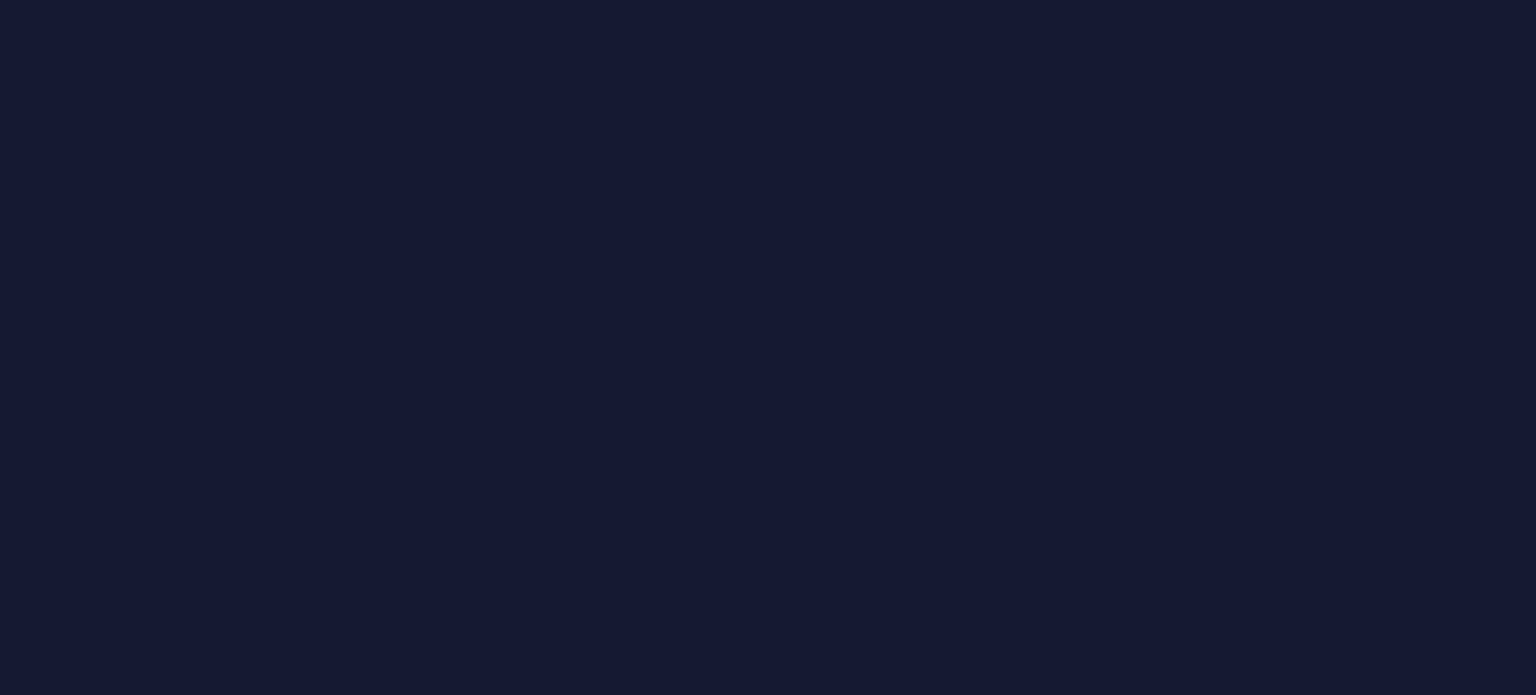 scroll, scrollTop: 0, scrollLeft: 0, axis: both 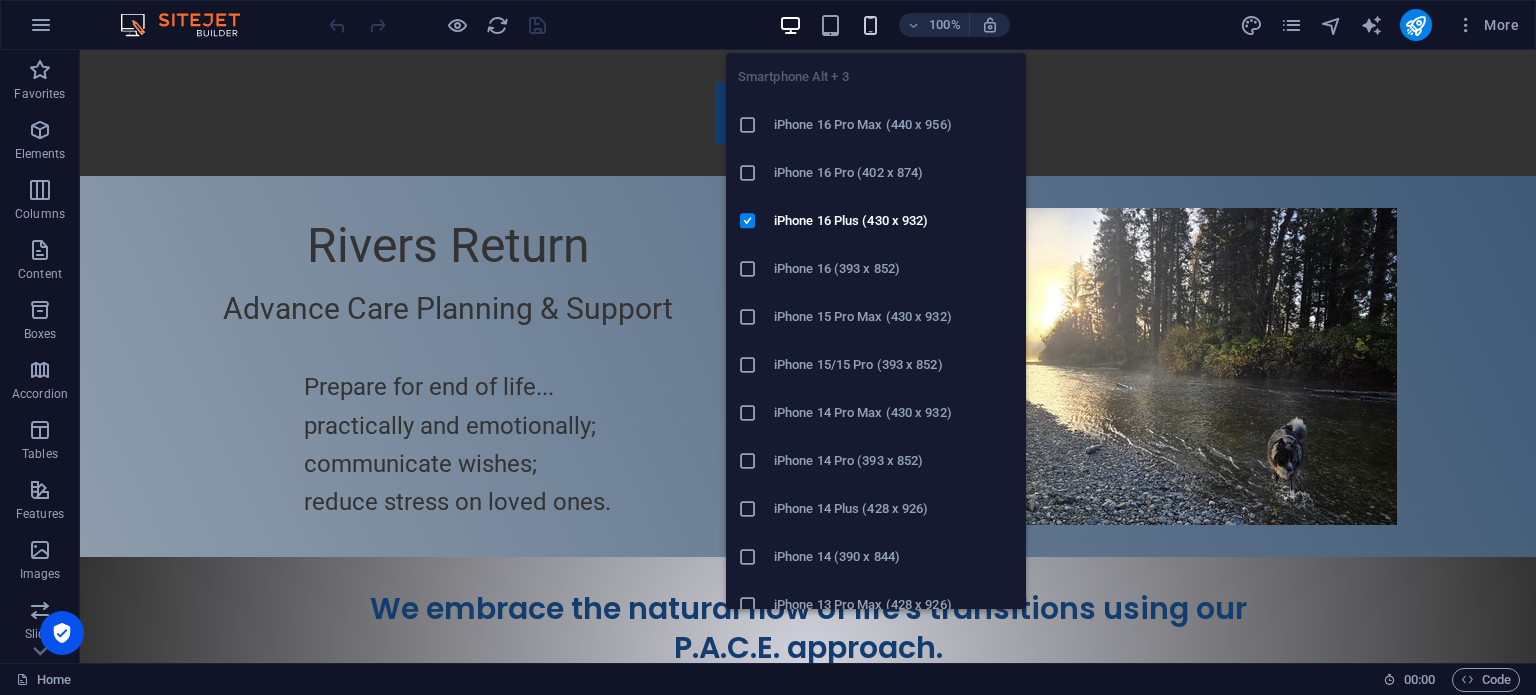 click at bounding box center [870, 25] 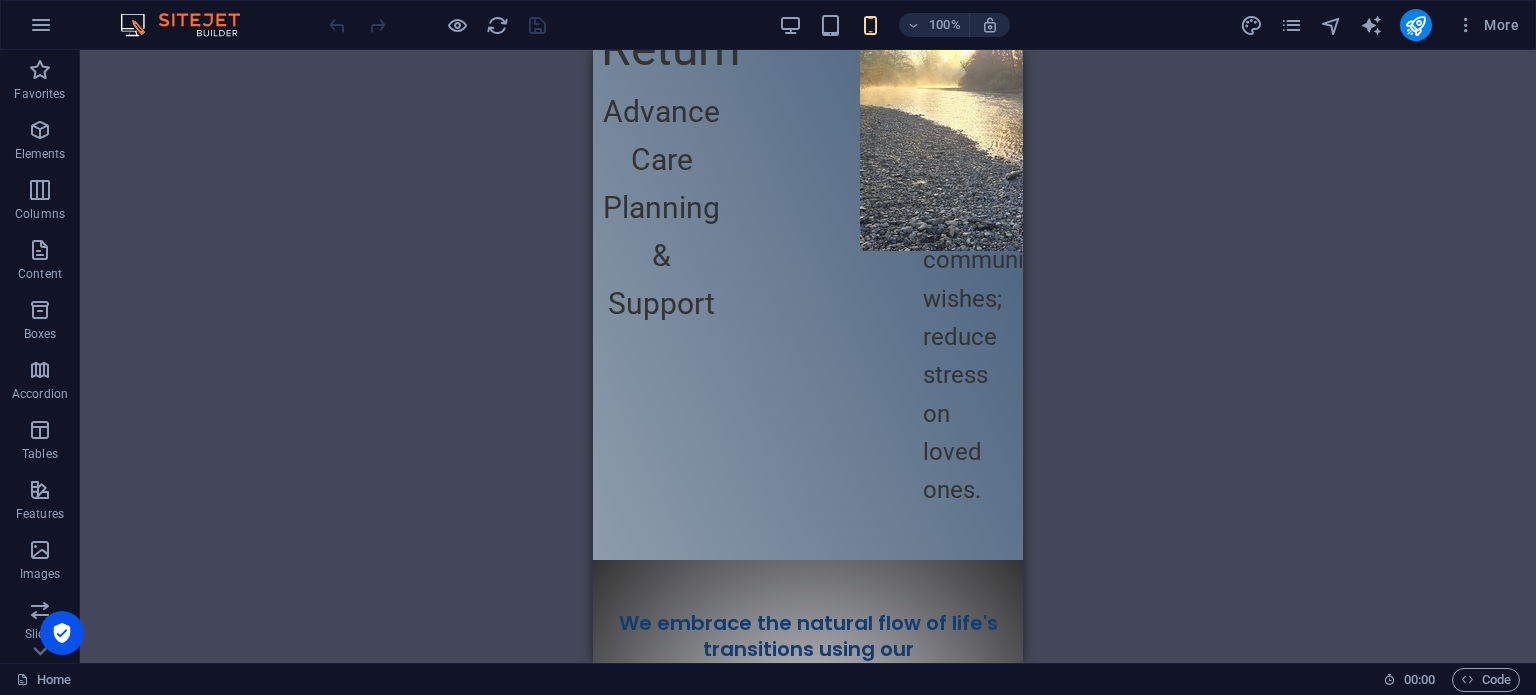 scroll, scrollTop: 284, scrollLeft: 0, axis: vertical 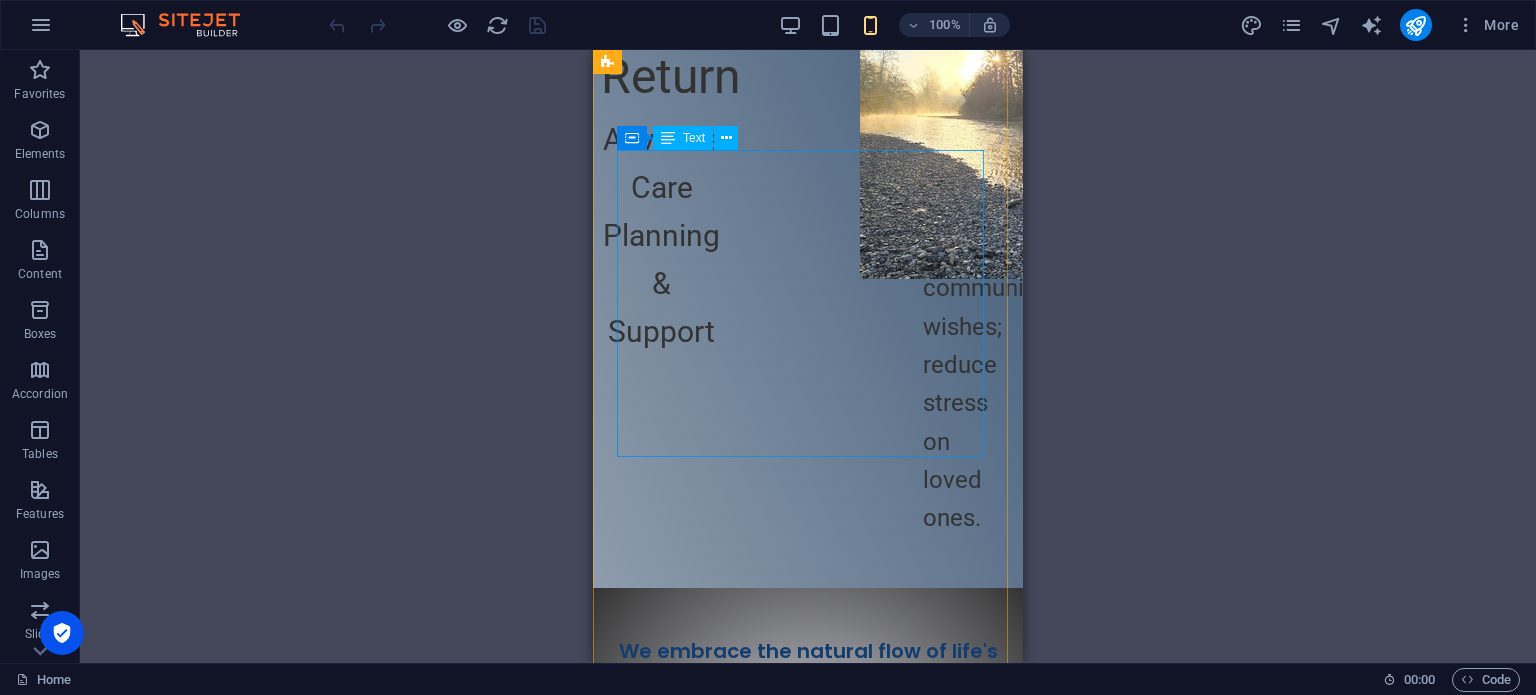click on "Prepare for end of life... practically and emotionally; communicate wishes; reduce stress on loved ones." at bounding box center (791, 250) 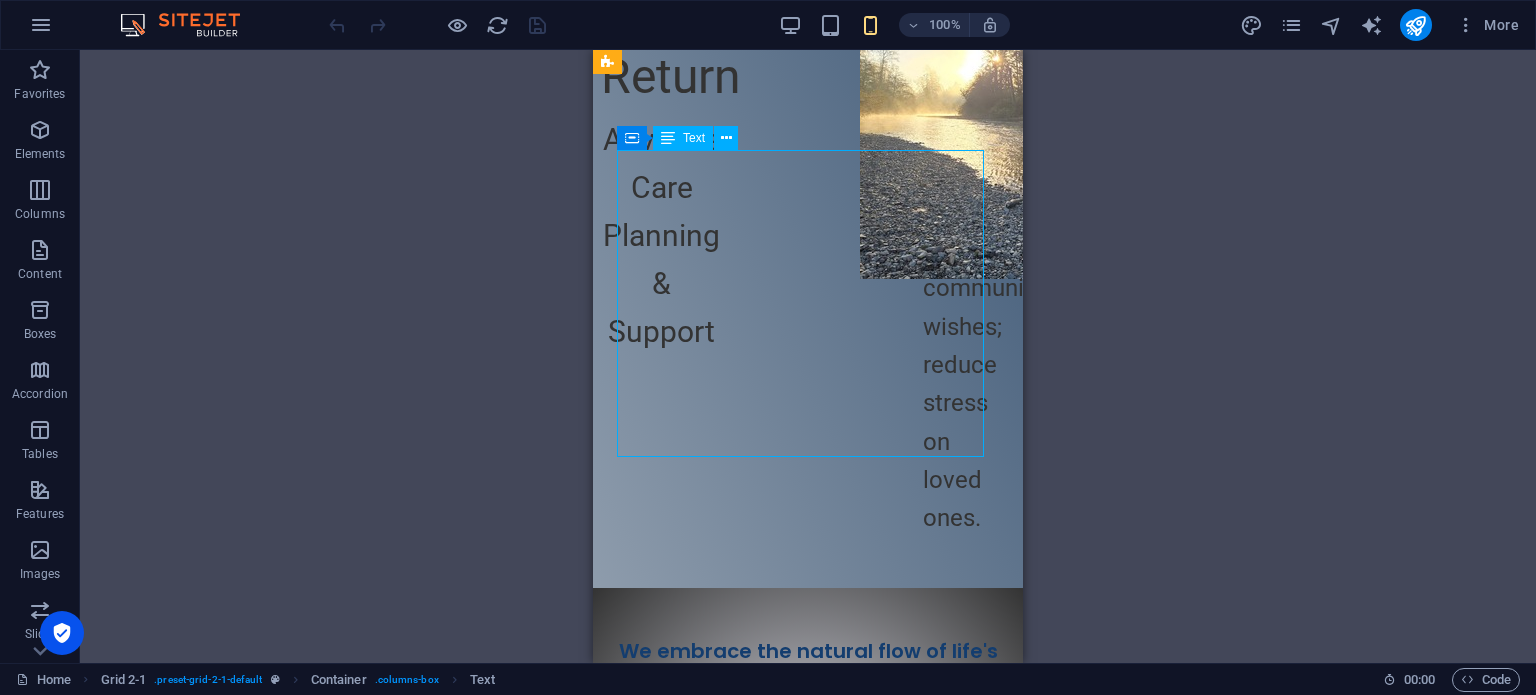 click on "Prepare for end of life... practically and emotionally; communicate wishes; reduce stress on loved ones." at bounding box center [791, 250] 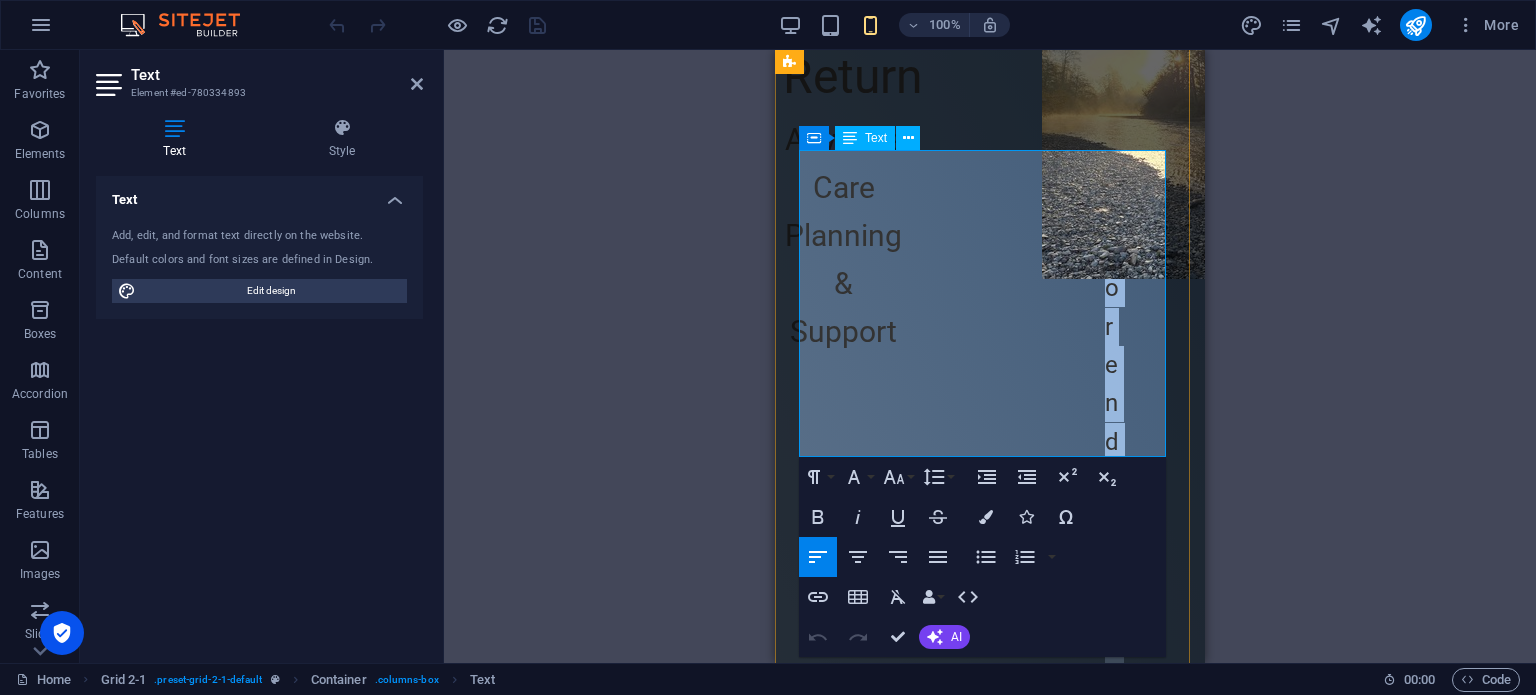 drag, startPoint x: 998, startPoint y: 165, endPoint x: 1162, endPoint y: 448, distance: 327.0856 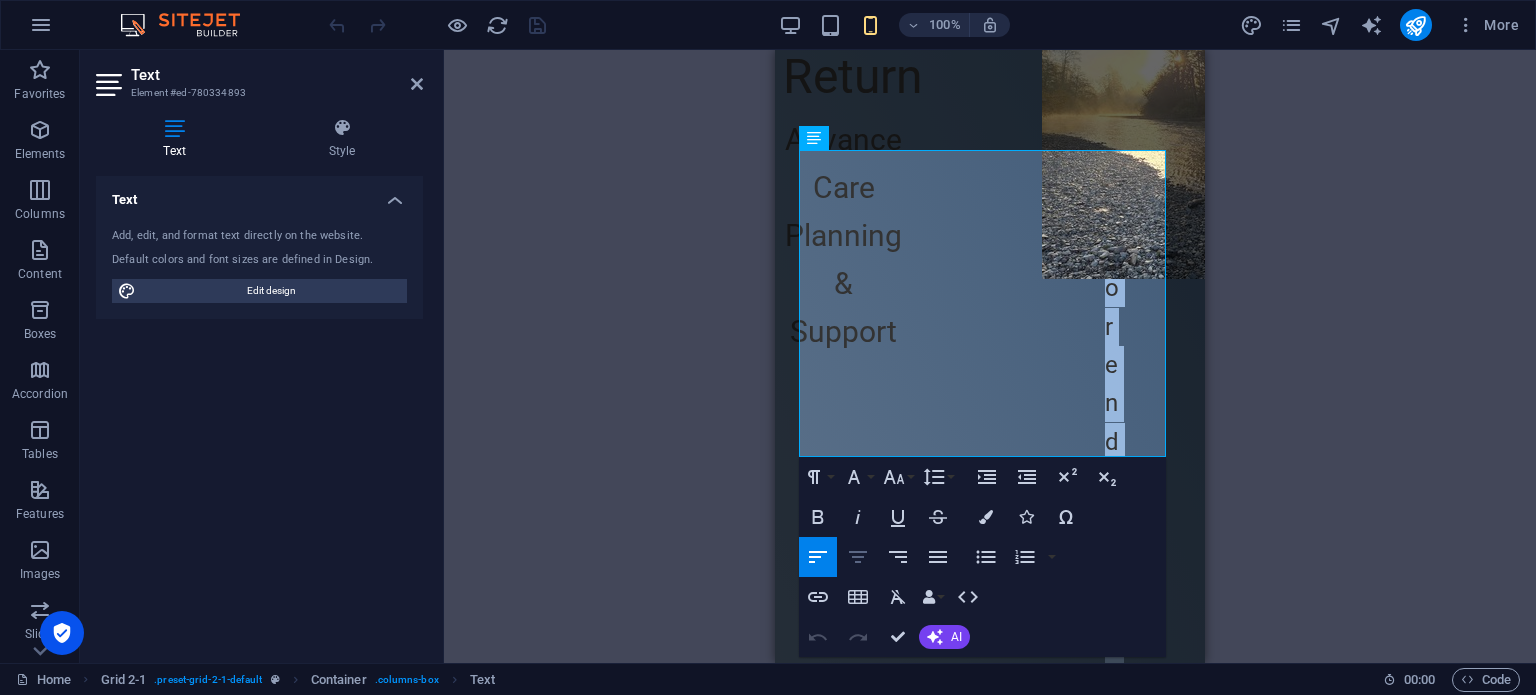 click 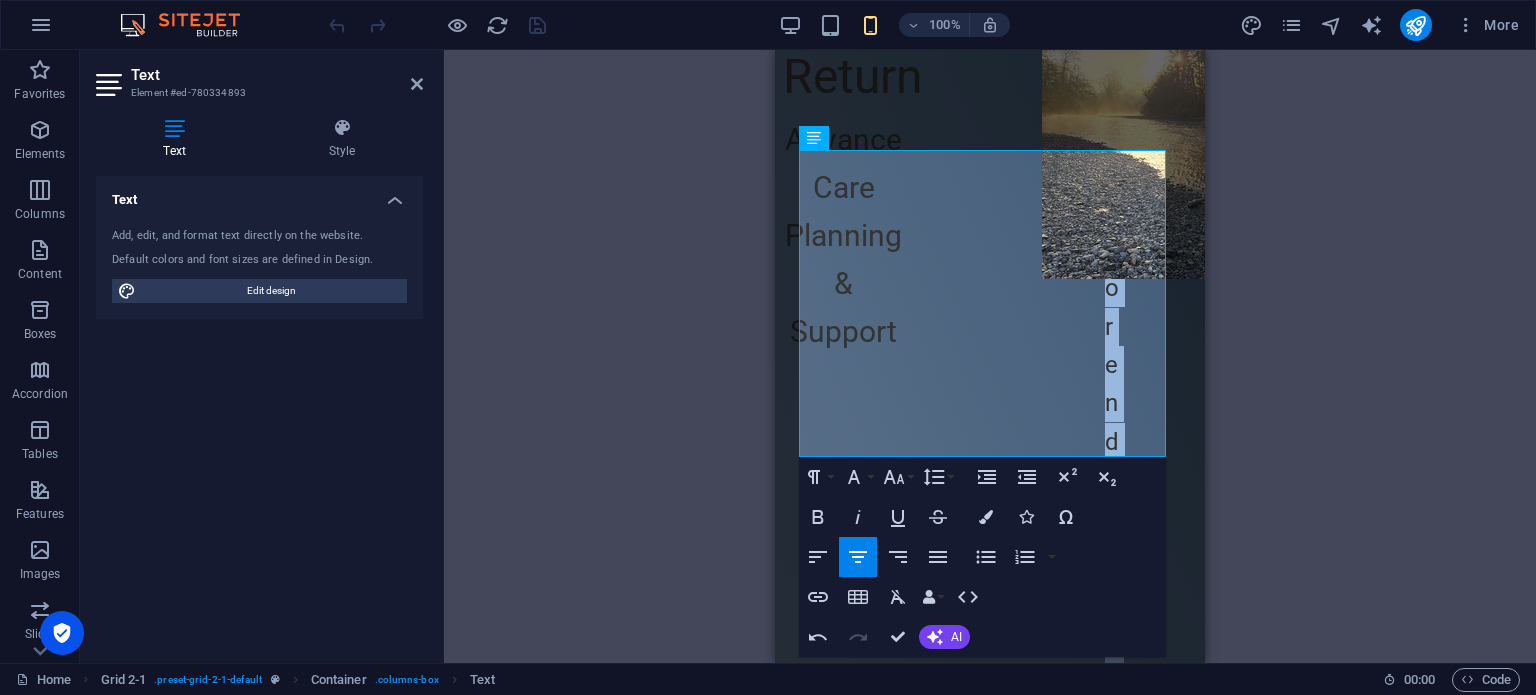 click 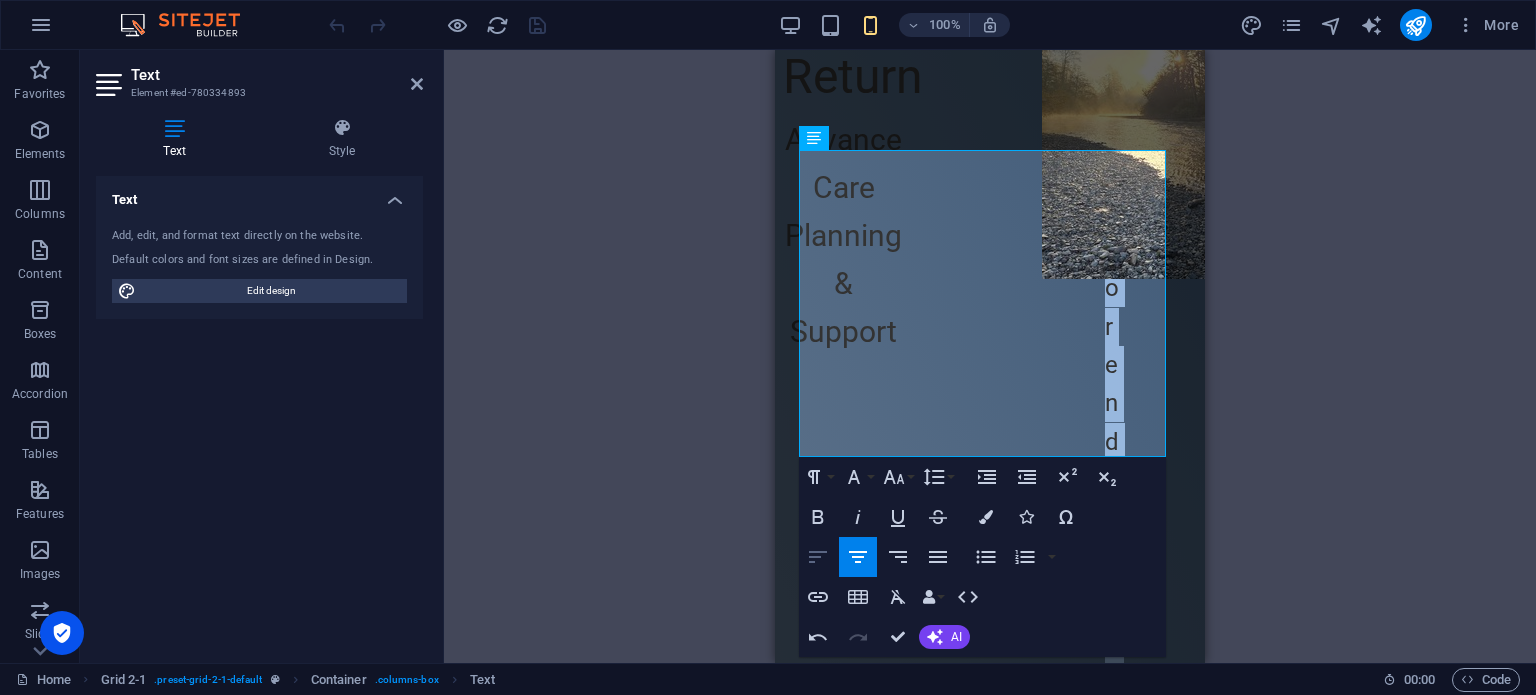 click 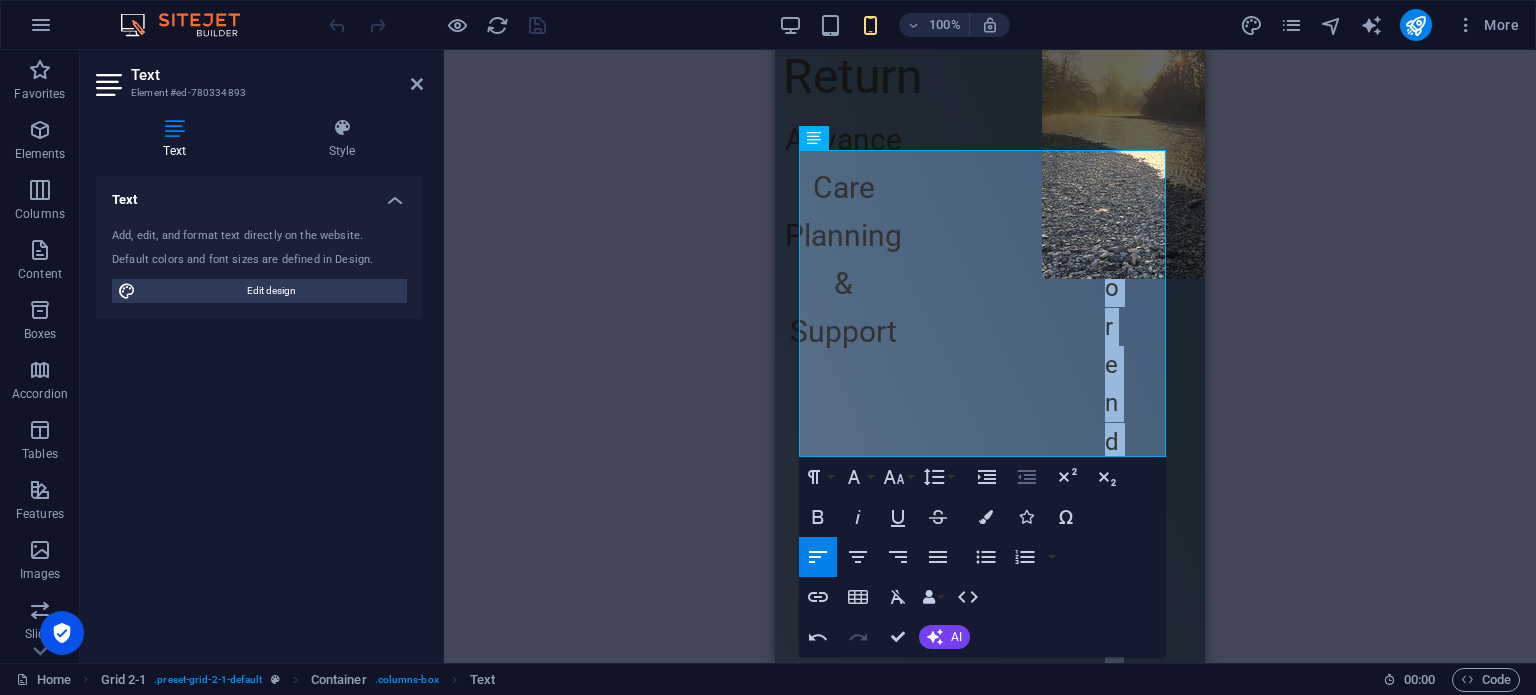 click 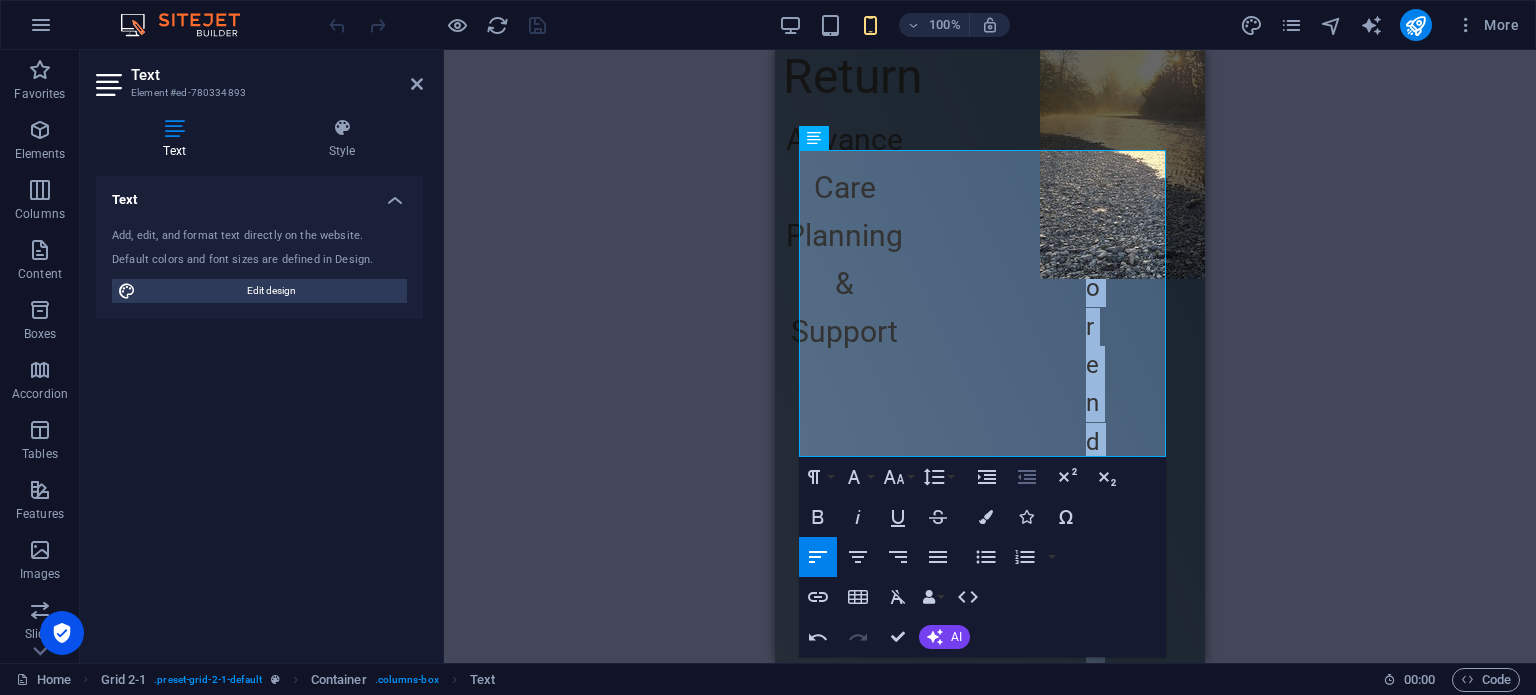 click 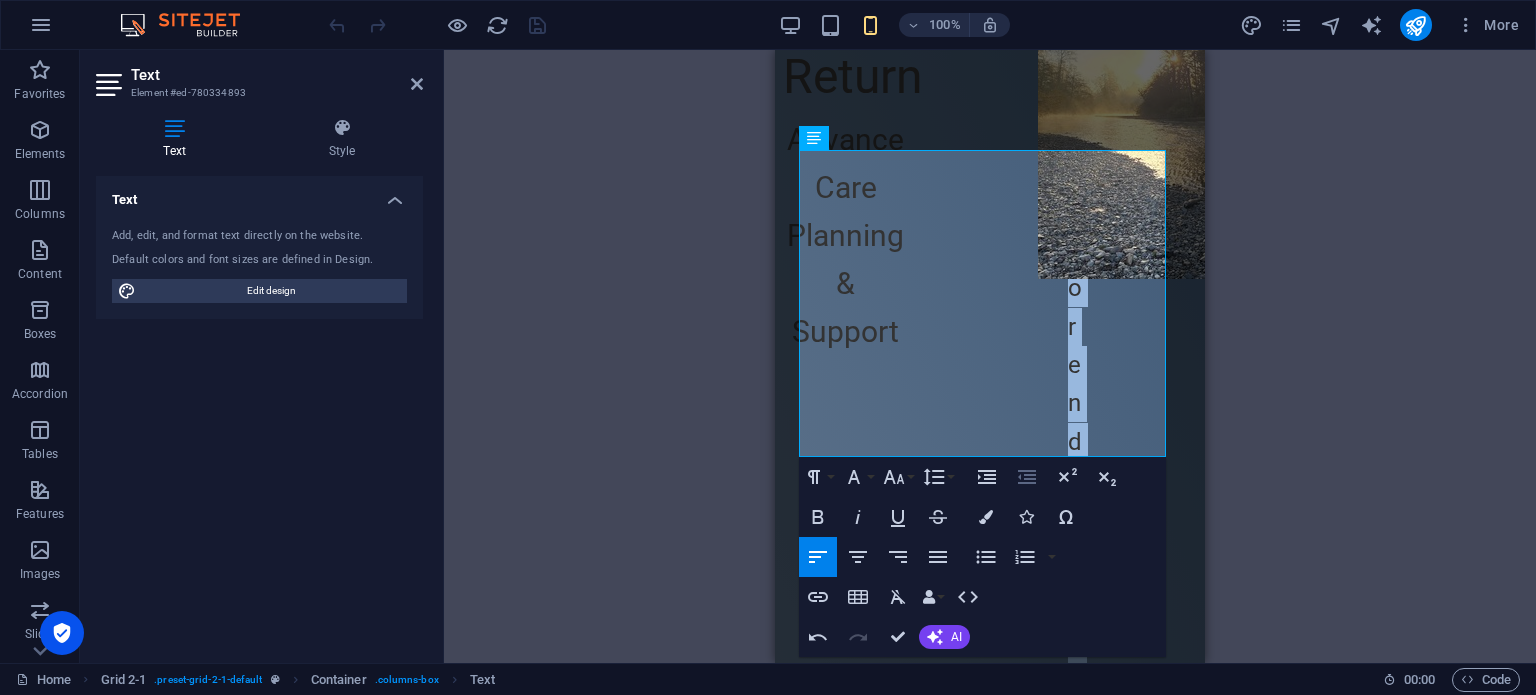 click 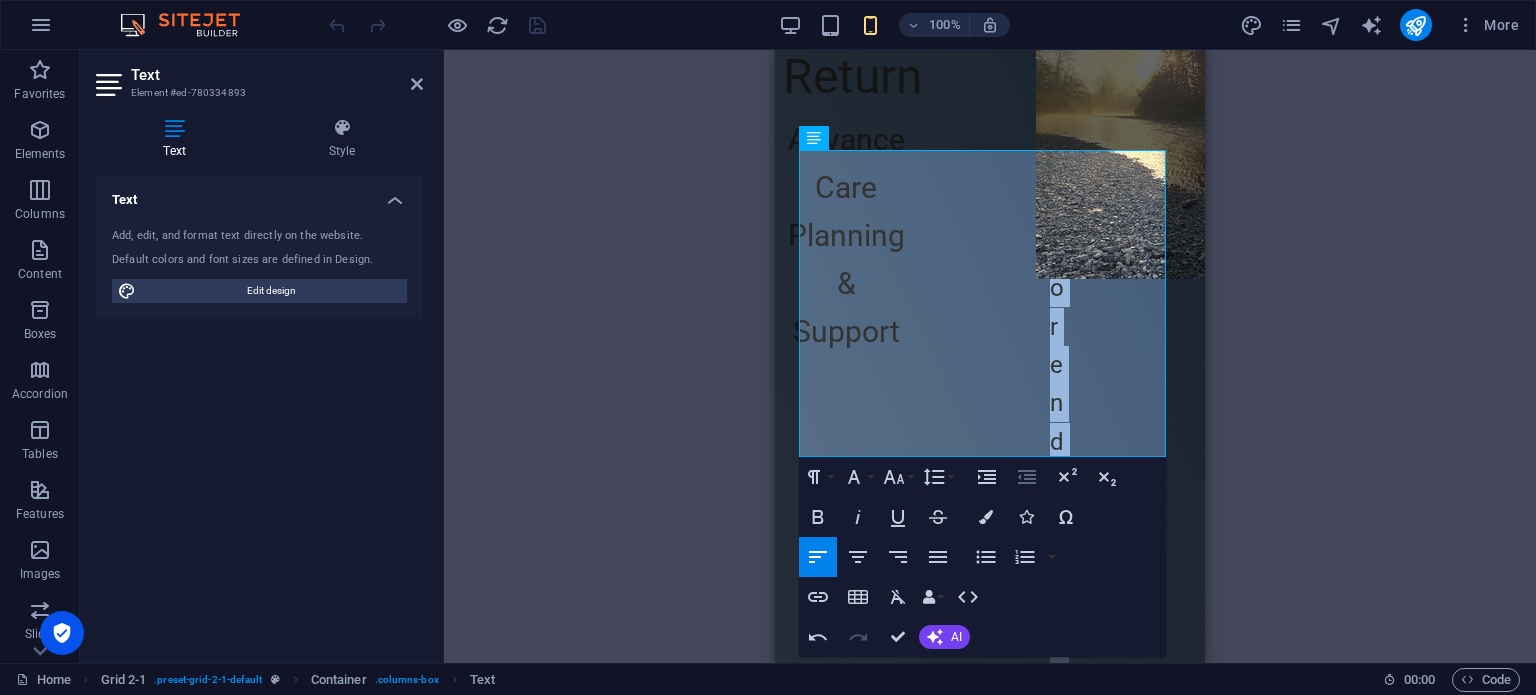 click 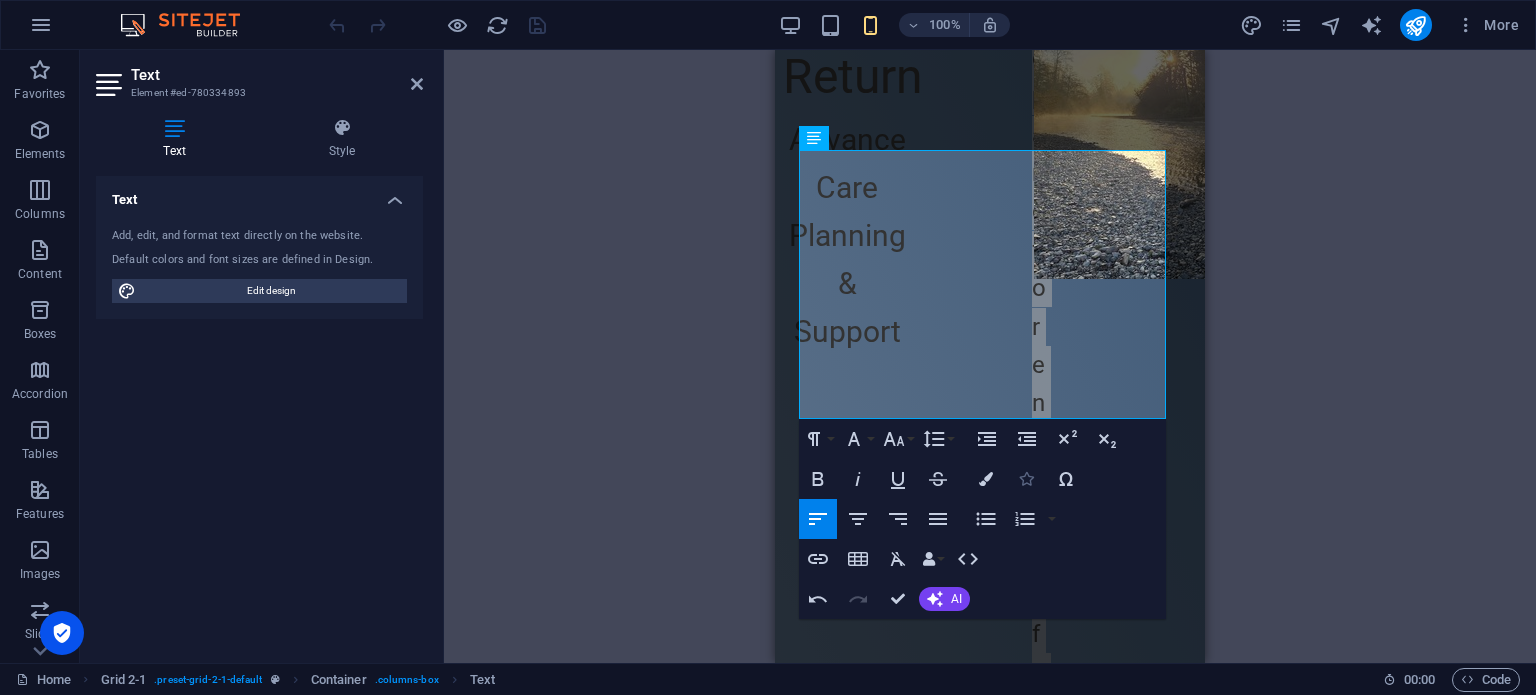click at bounding box center [1026, 479] 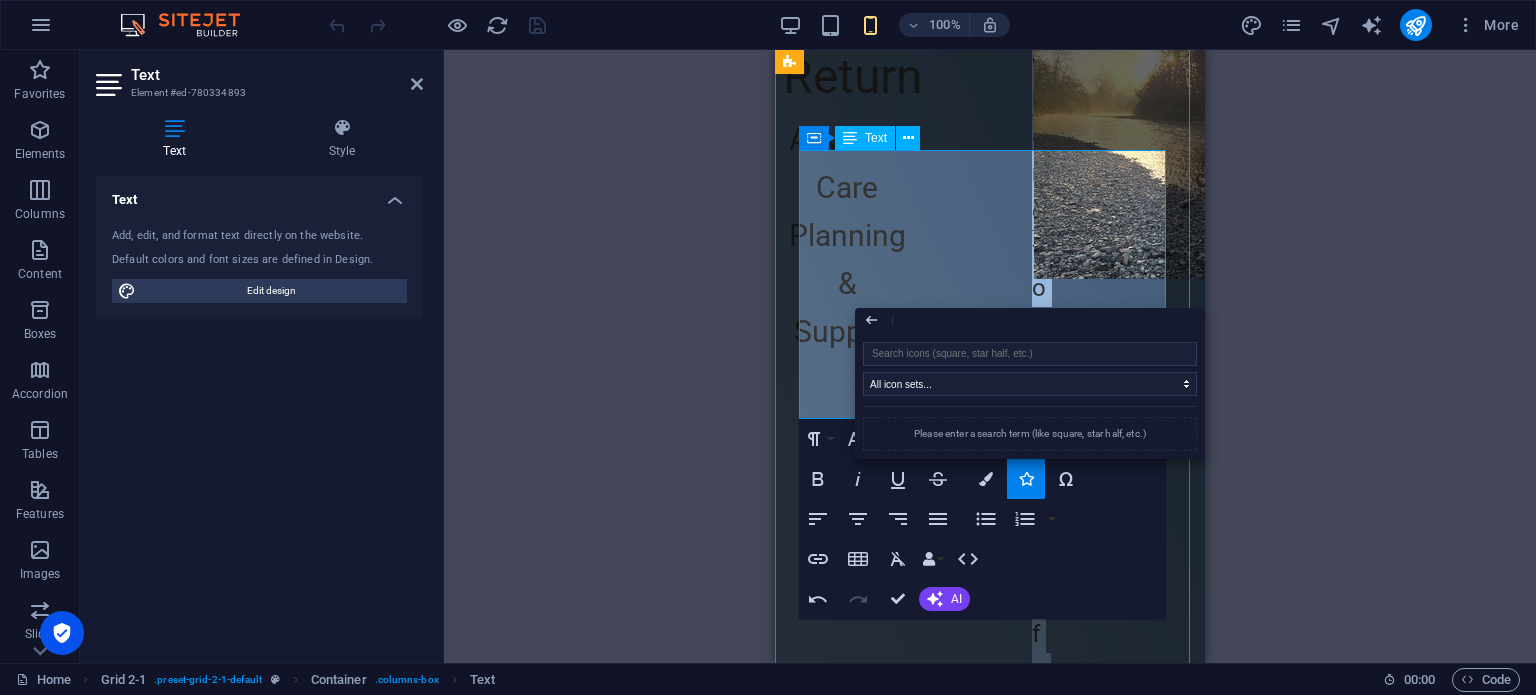 click on "​ Prepare for end of life... practically and emotionally; communicate wishes; reduce stress on loved ones. ​" at bounding box center [973, 1689] 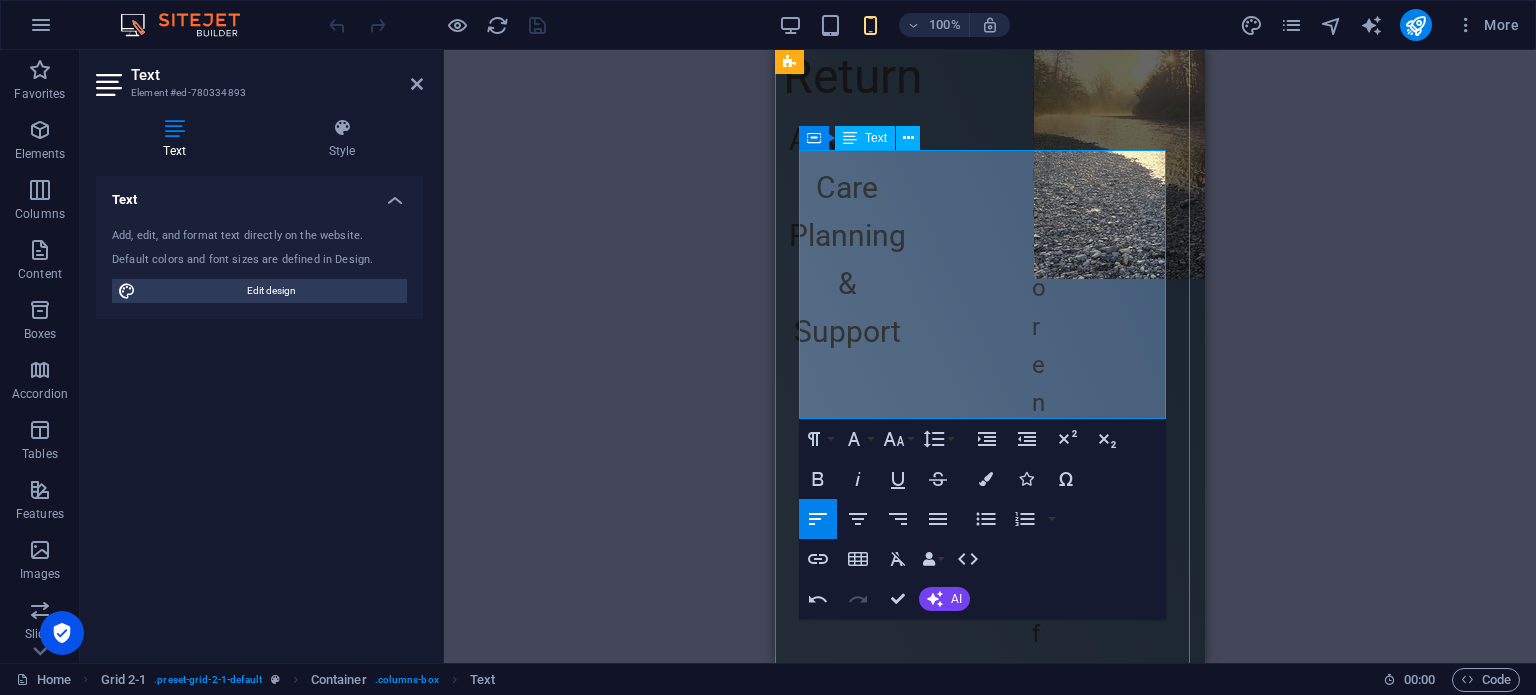 click on "reduce stress on loved ones." at bounding box center (1033, 2956) 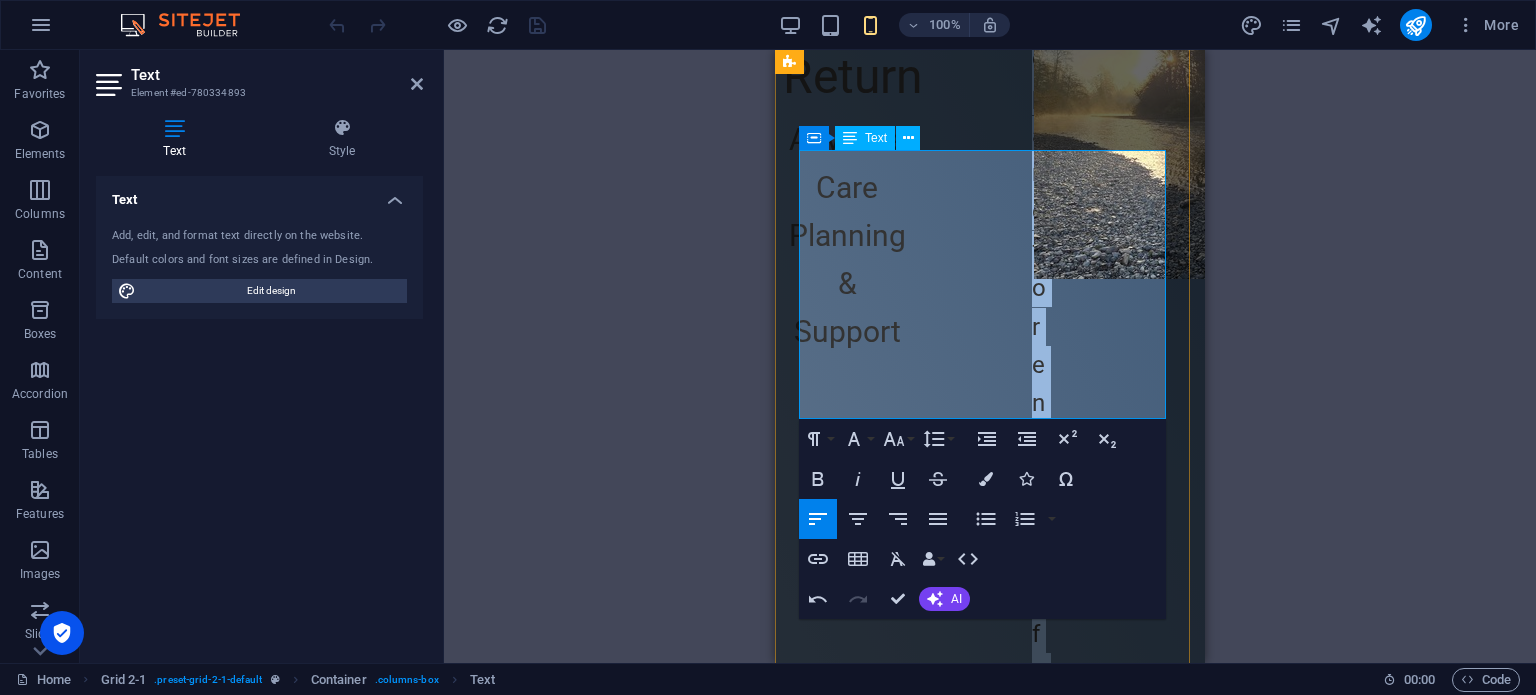 drag, startPoint x: 992, startPoint y: 412, endPoint x: 905, endPoint y: 158, distance: 268.4865 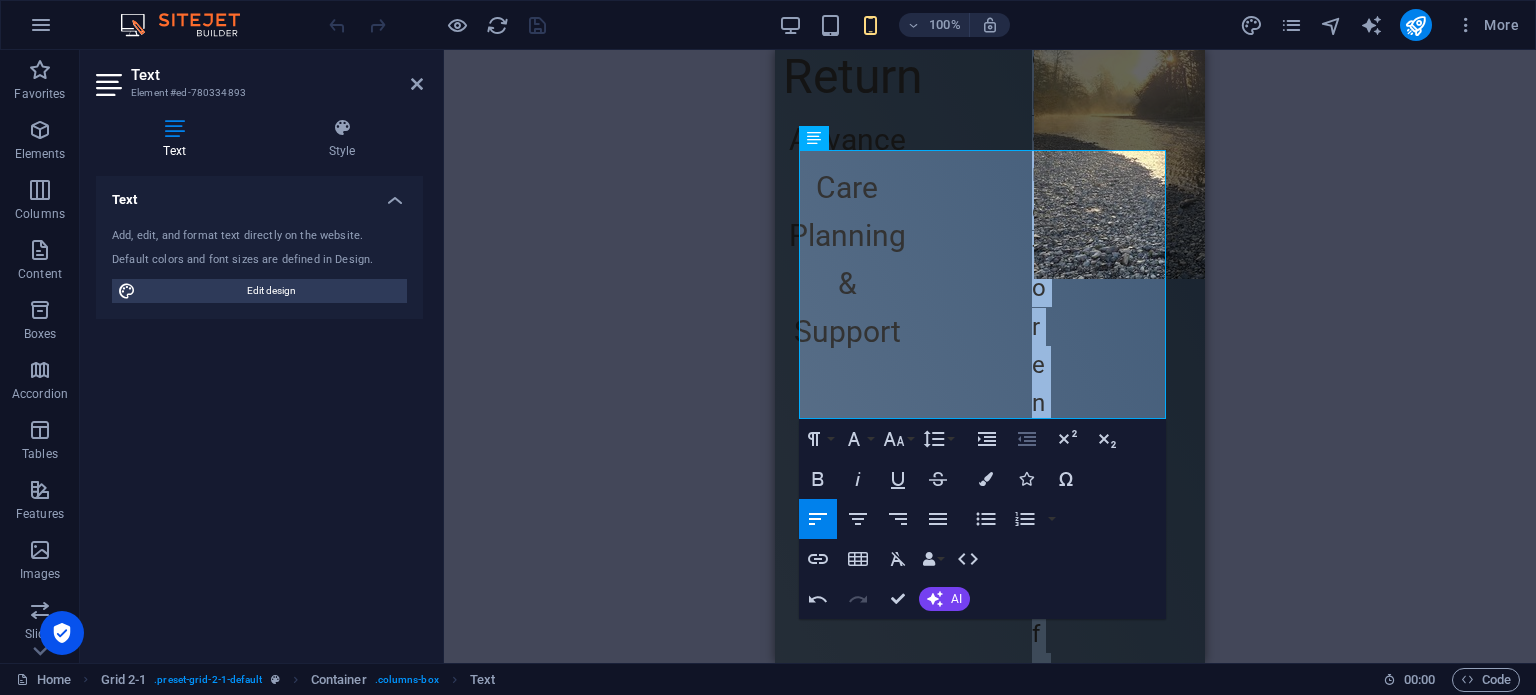 click 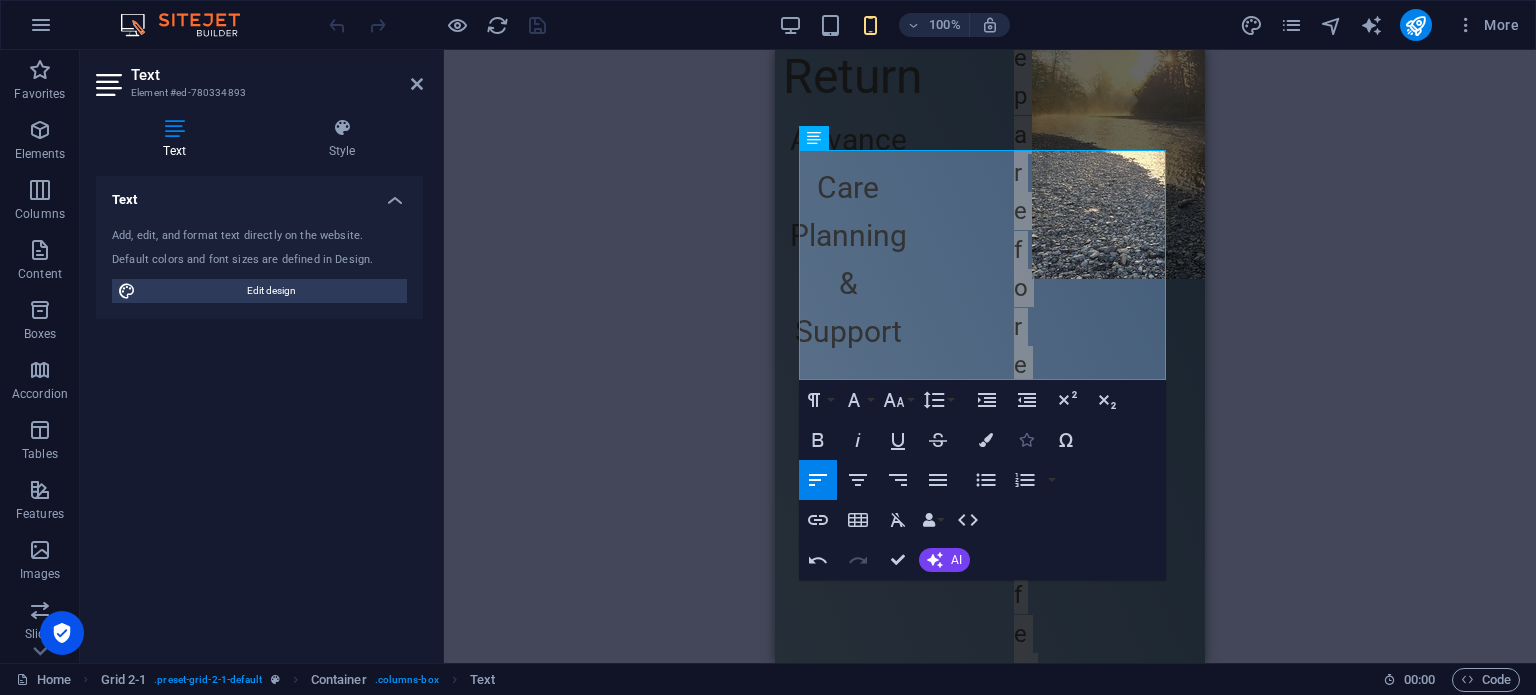 click at bounding box center [1026, 440] 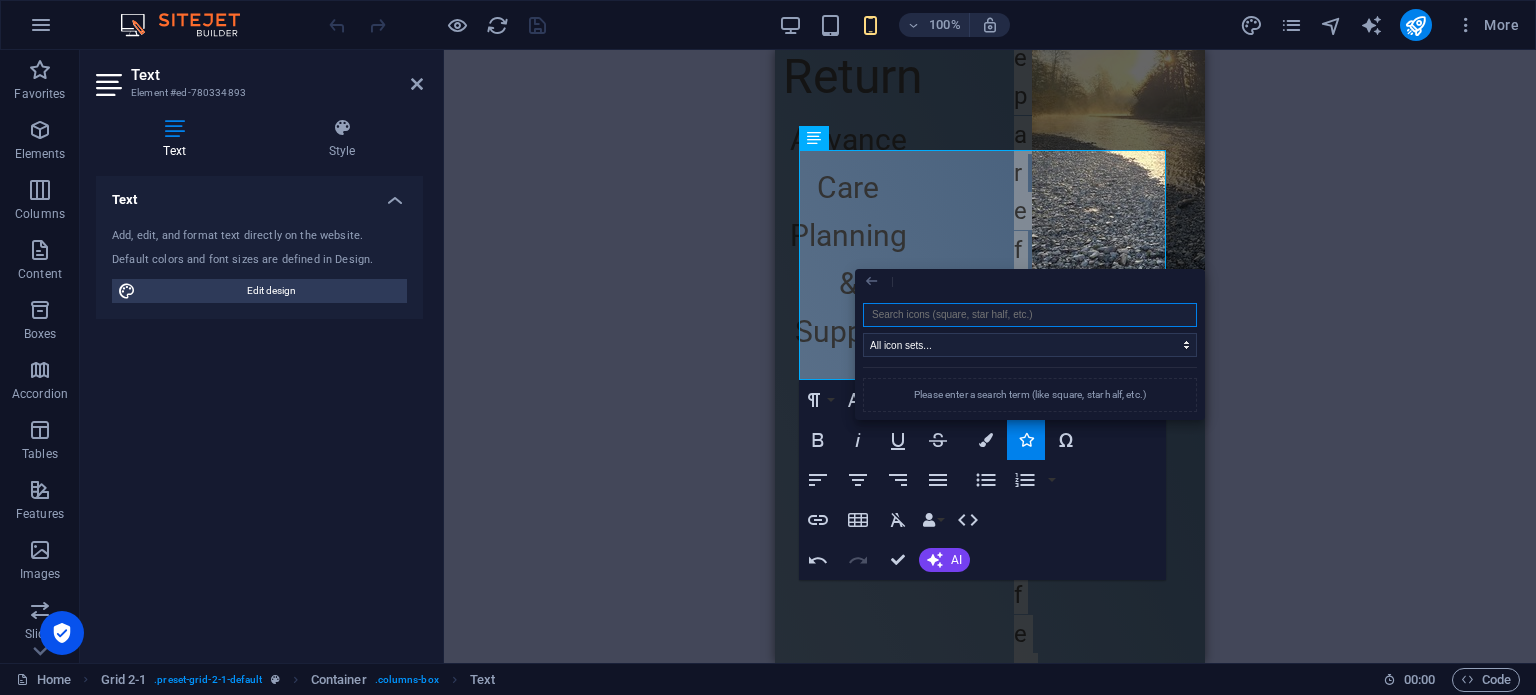 click 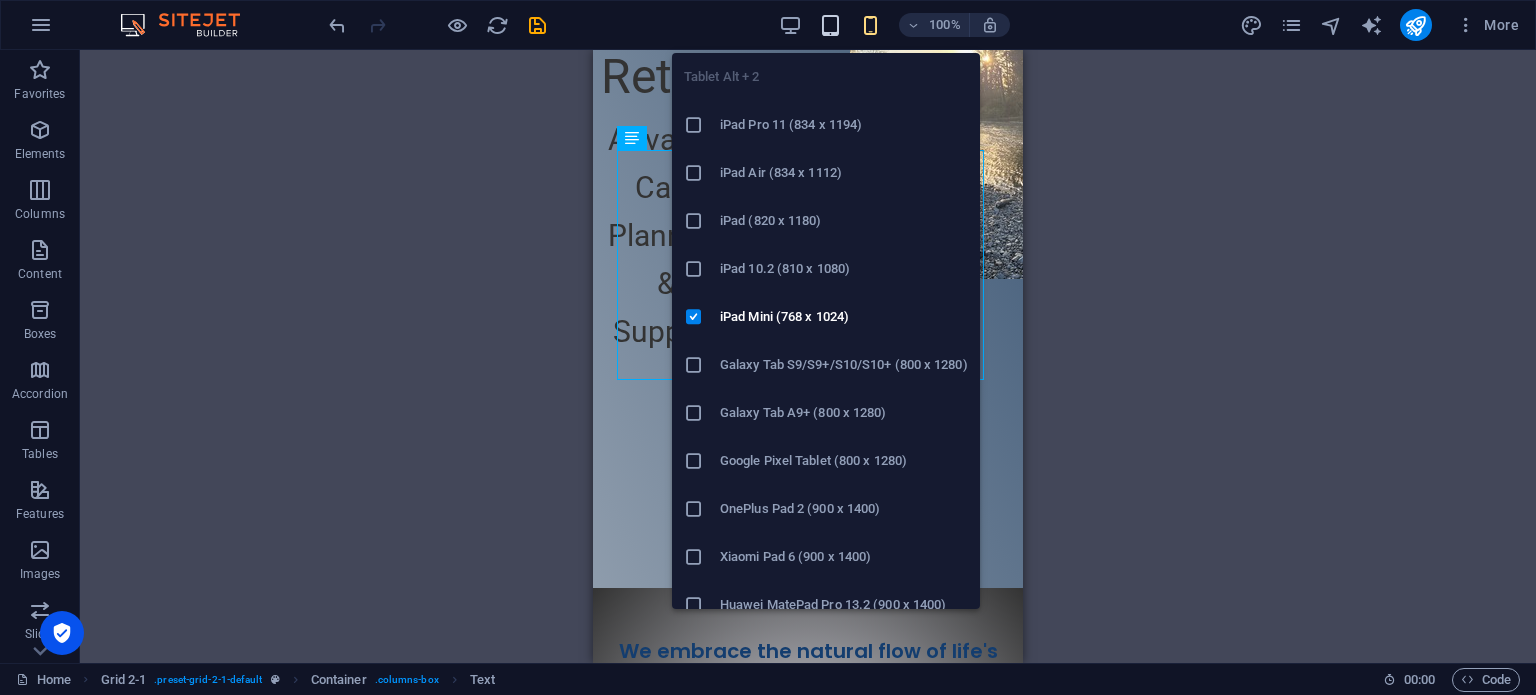 click at bounding box center [830, 25] 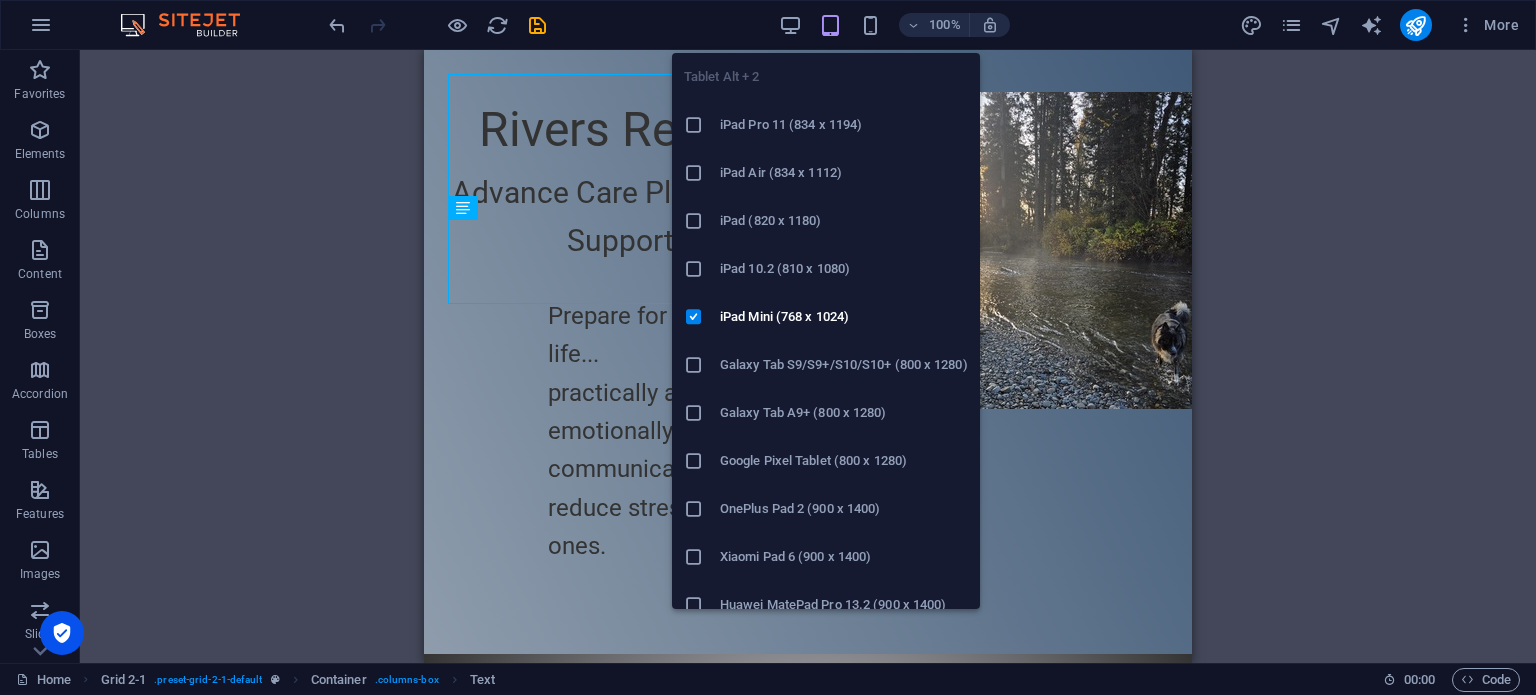 scroll, scrollTop: 360, scrollLeft: 0, axis: vertical 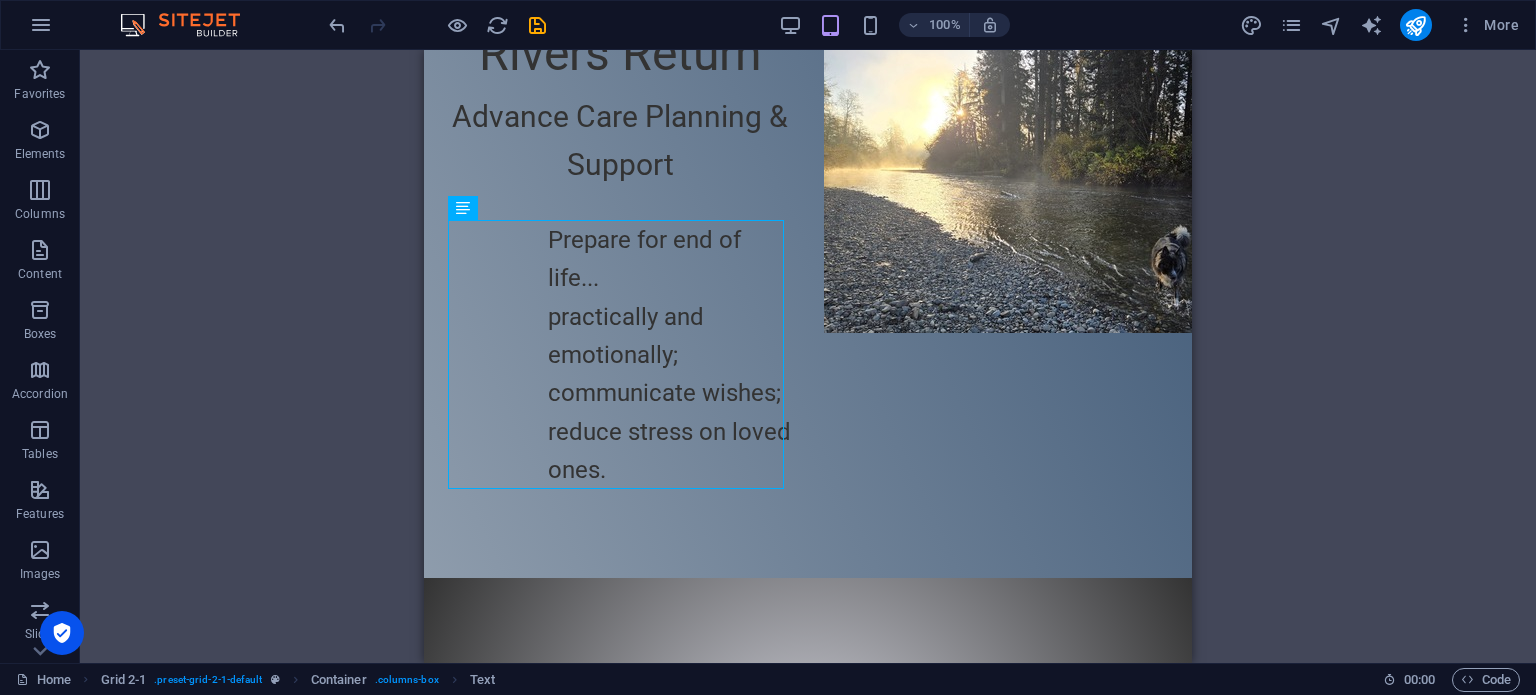 click on "100%" at bounding box center [894, 25] 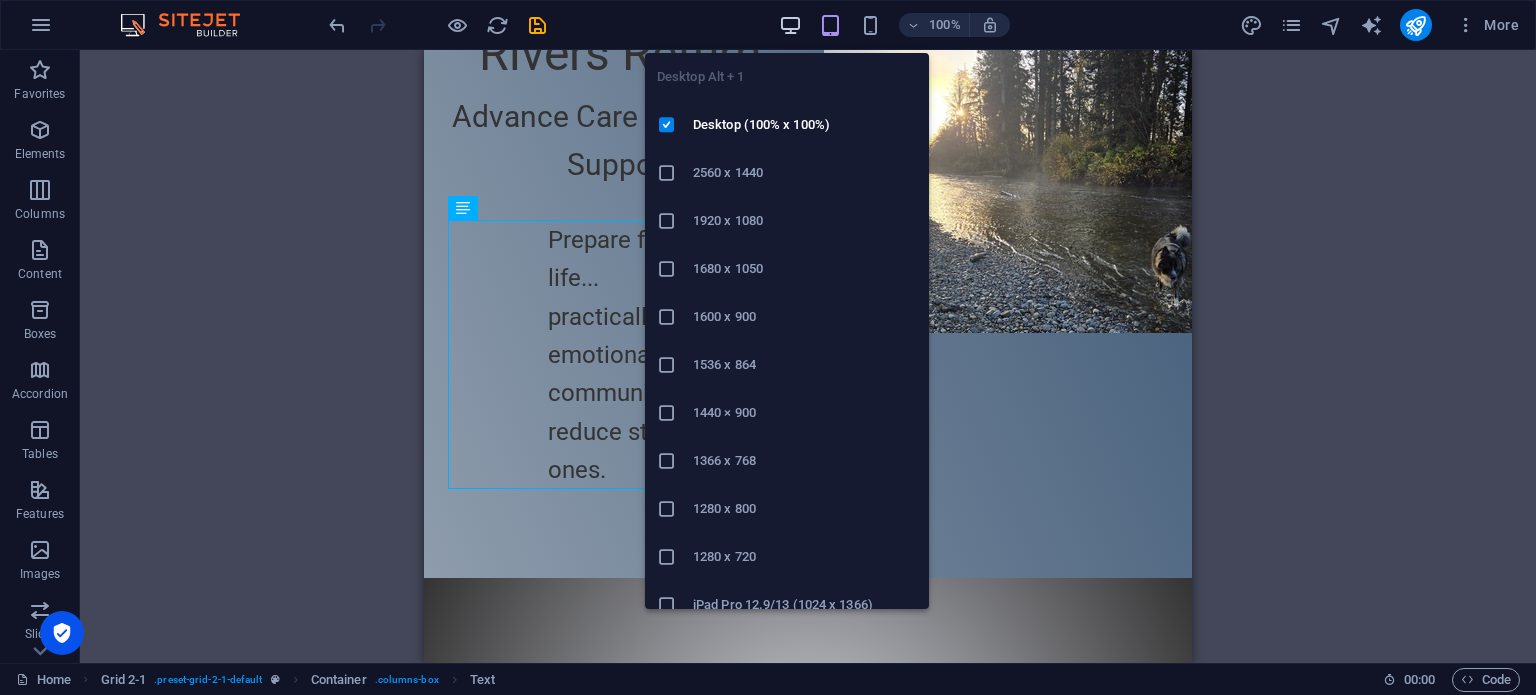 click at bounding box center (790, 25) 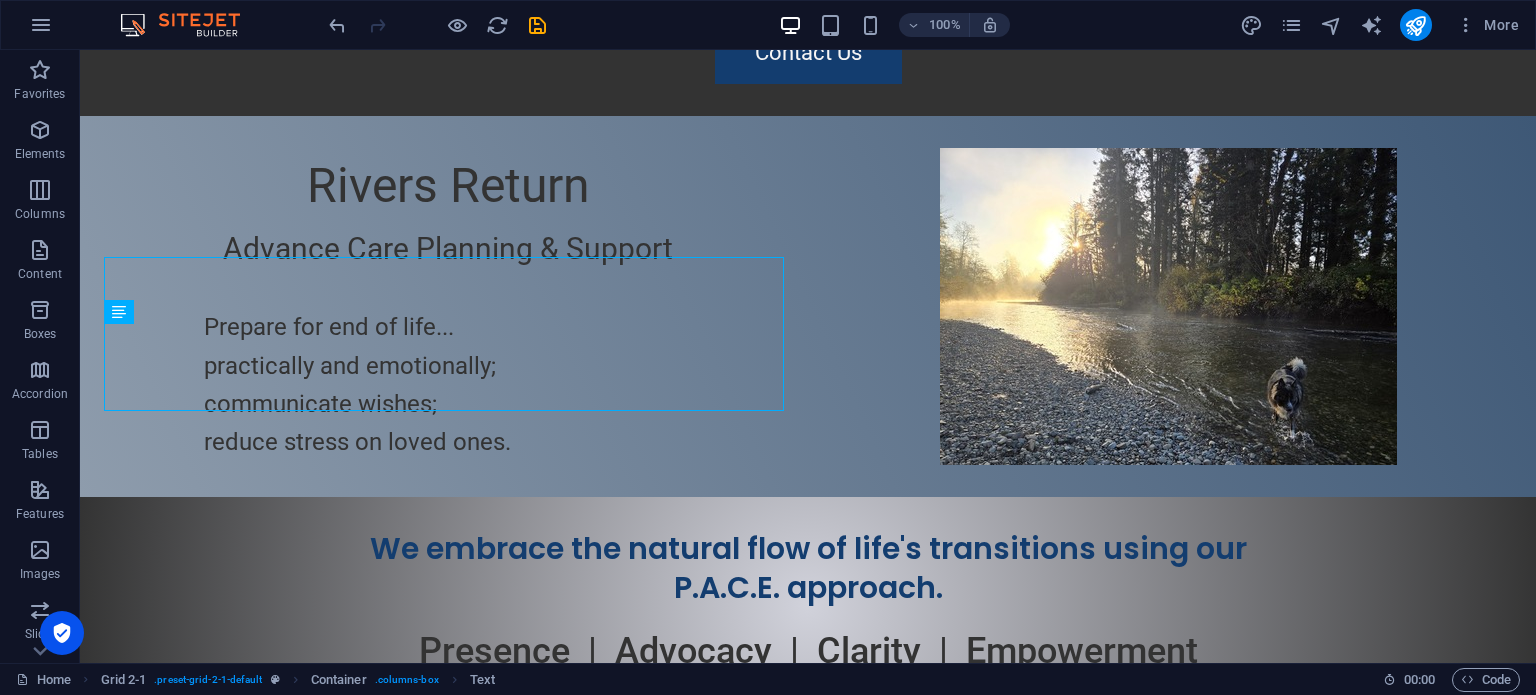 scroll, scrollTop: 0, scrollLeft: 0, axis: both 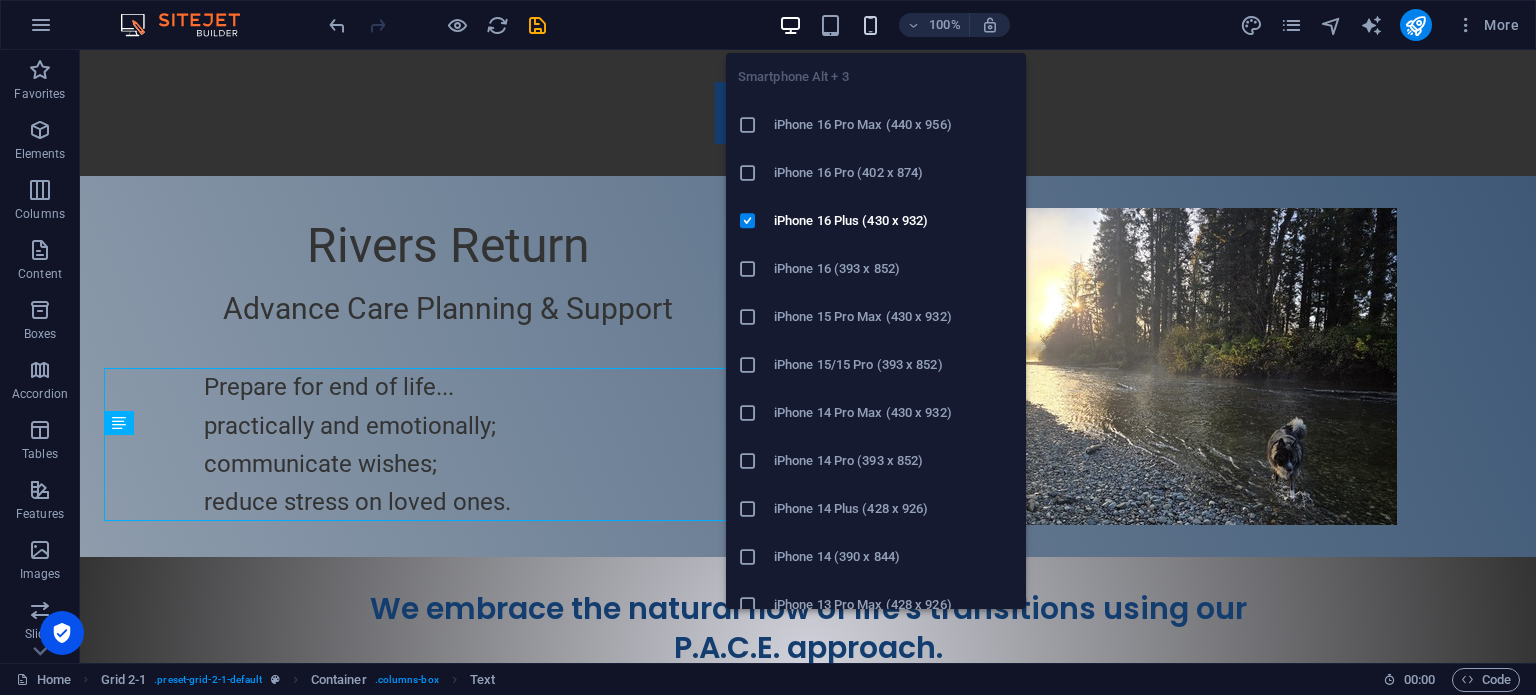 click at bounding box center [870, 25] 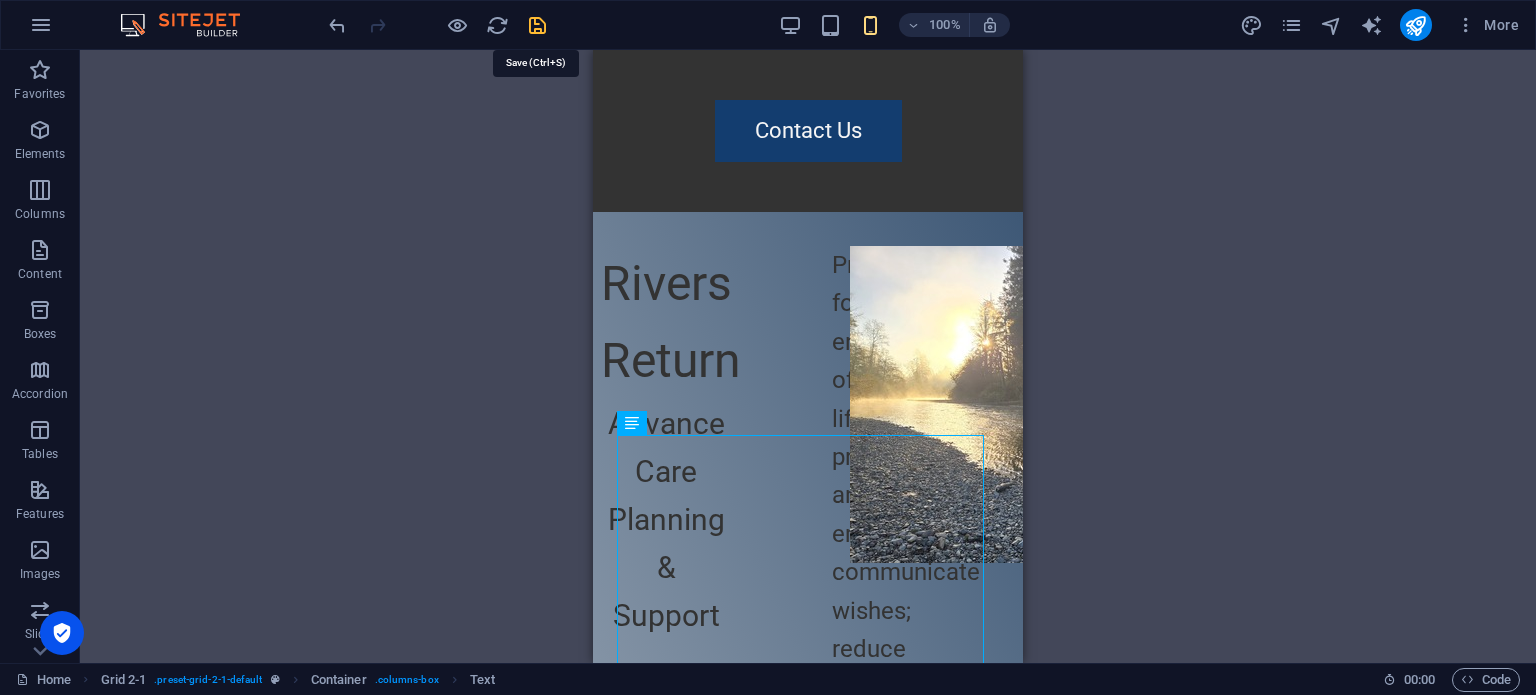 click at bounding box center [537, 25] 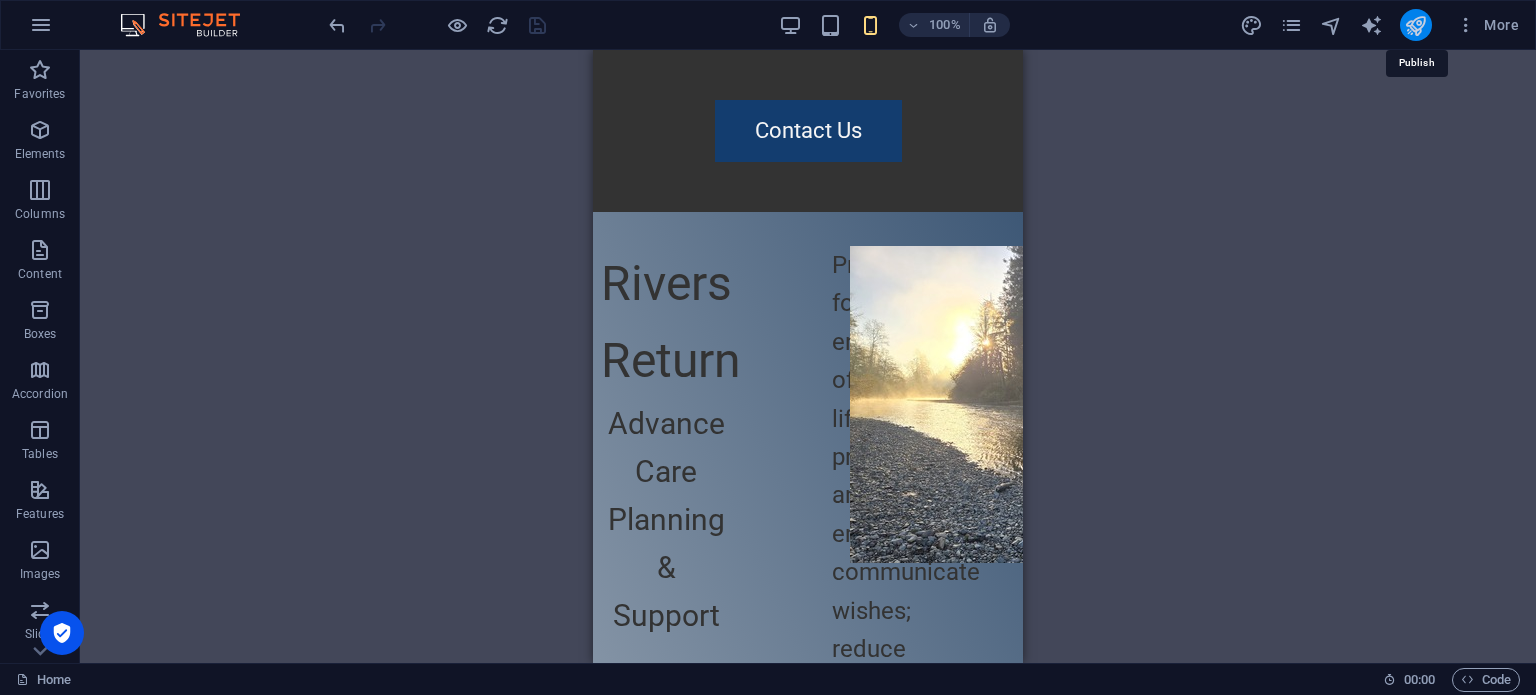 click at bounding box center (1415, 25) 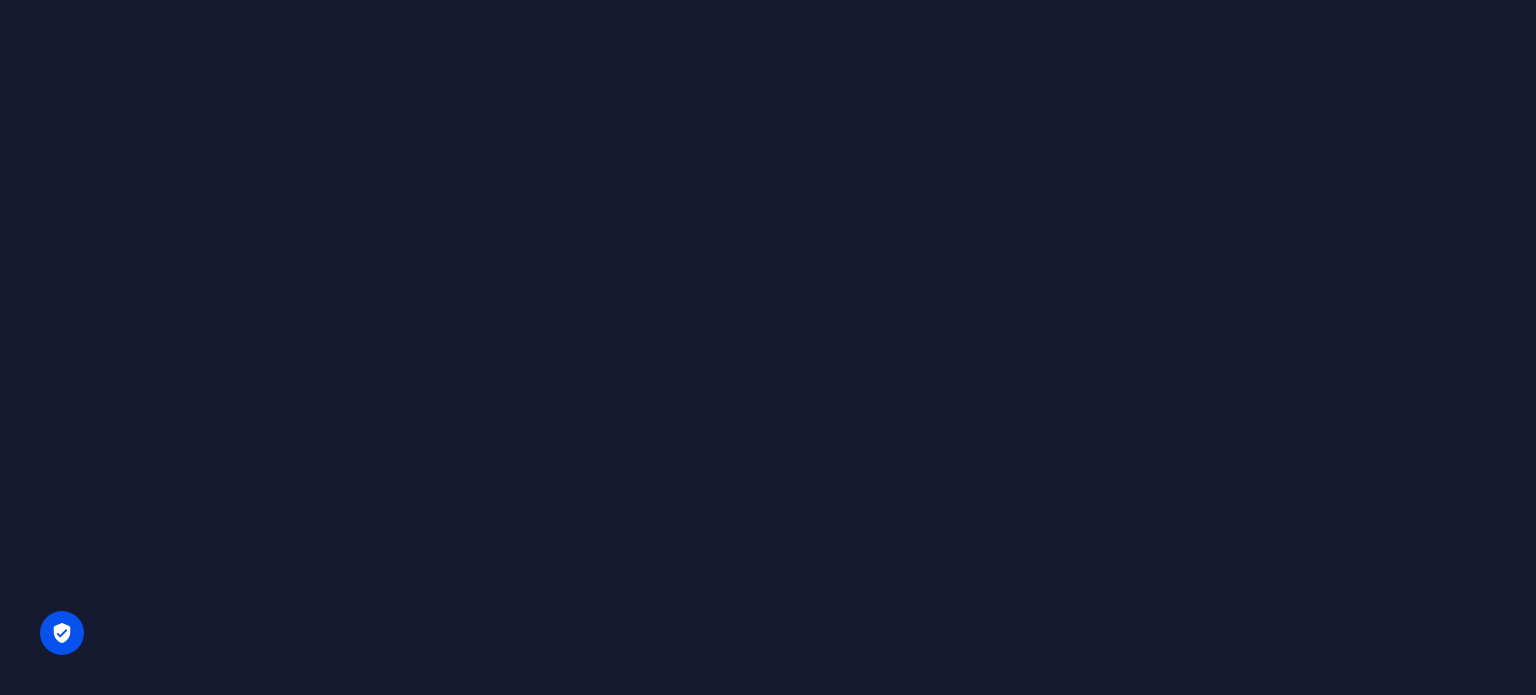 scroll, scrollTop: 0, scrollLeft: 0, axis: both 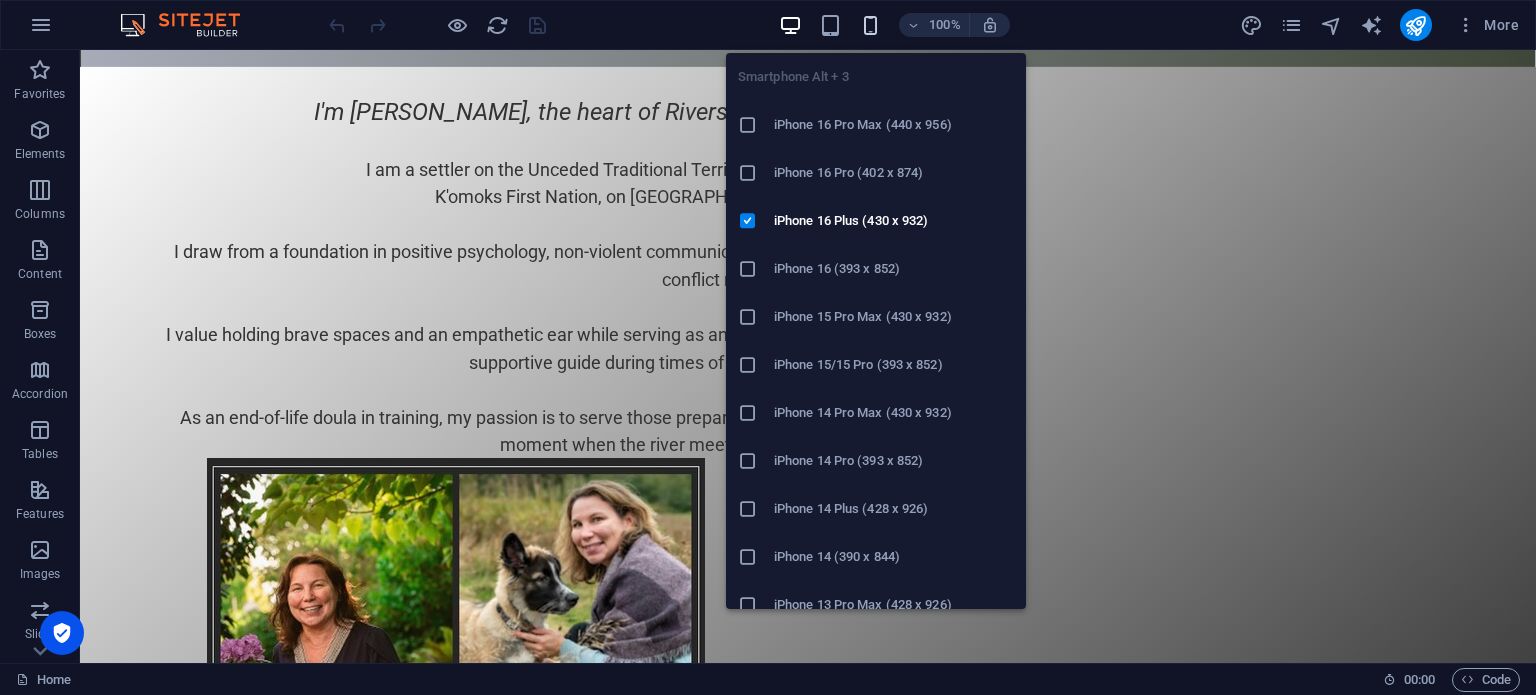 click at bounding box center [870, 25] 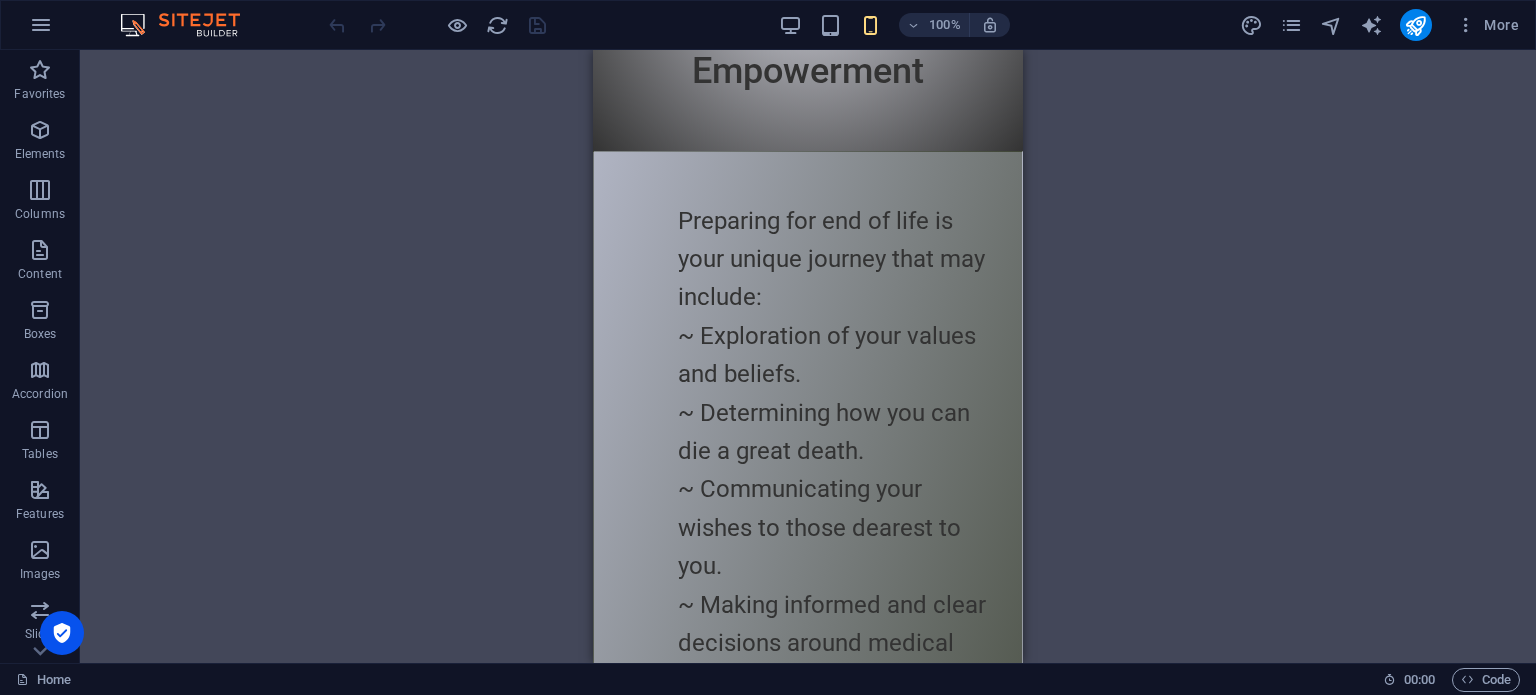 click on "Drag here to replace the existing content. Press “Ctrl” if you want to create a new element.
H3   Boxes   Container   Container   Text   Text   Text   Text   Footer Heimdall   Footer Heimdall   Container   Container   Text   Container   Text   Container   Container   H3   Container   Image   2 columns   Container   Text image overlap" at bounding box center [808, 356] 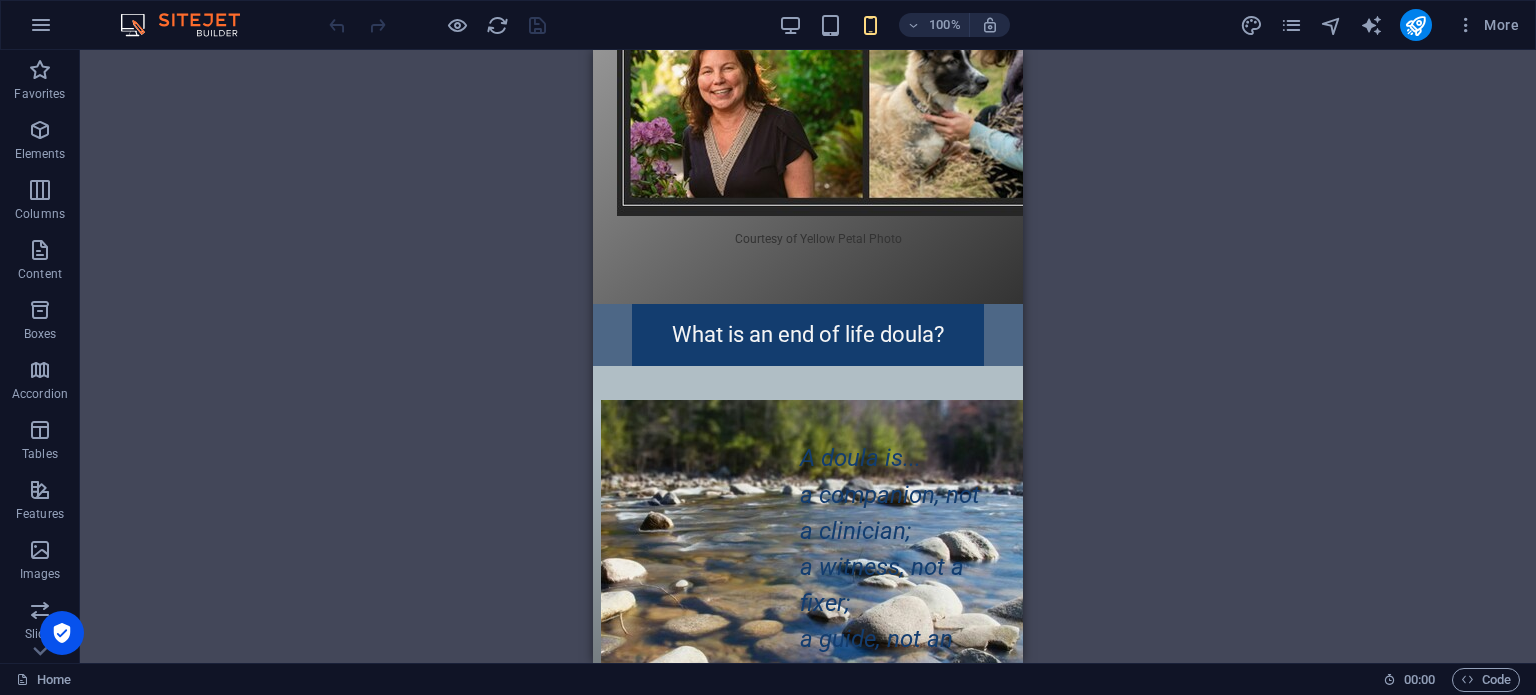 scroll, scrollTop: 2828, scrollLeft: 0, axis: vertical 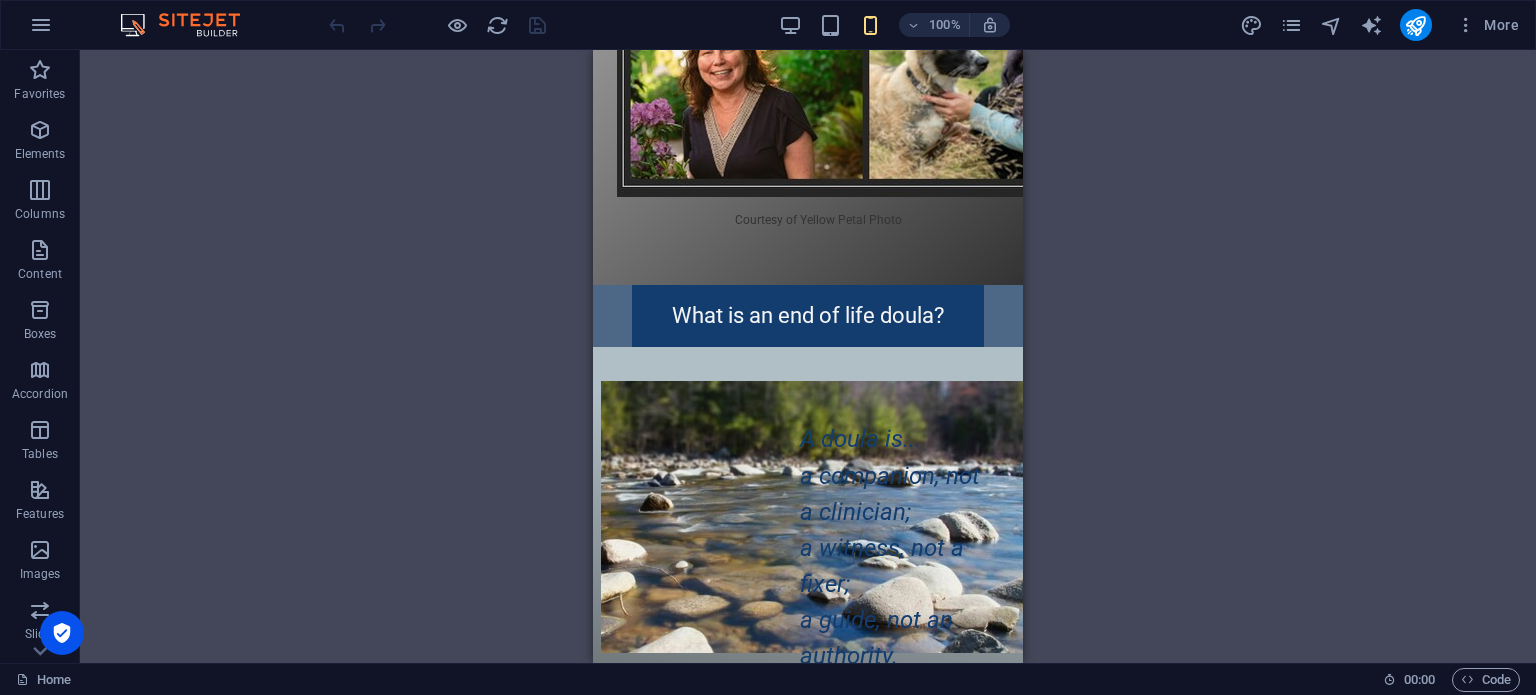 drag, startPoint x: 1020, startPoint y: 191, endPoint x: 1626, endPoint y: 397, distance: 640.0563 